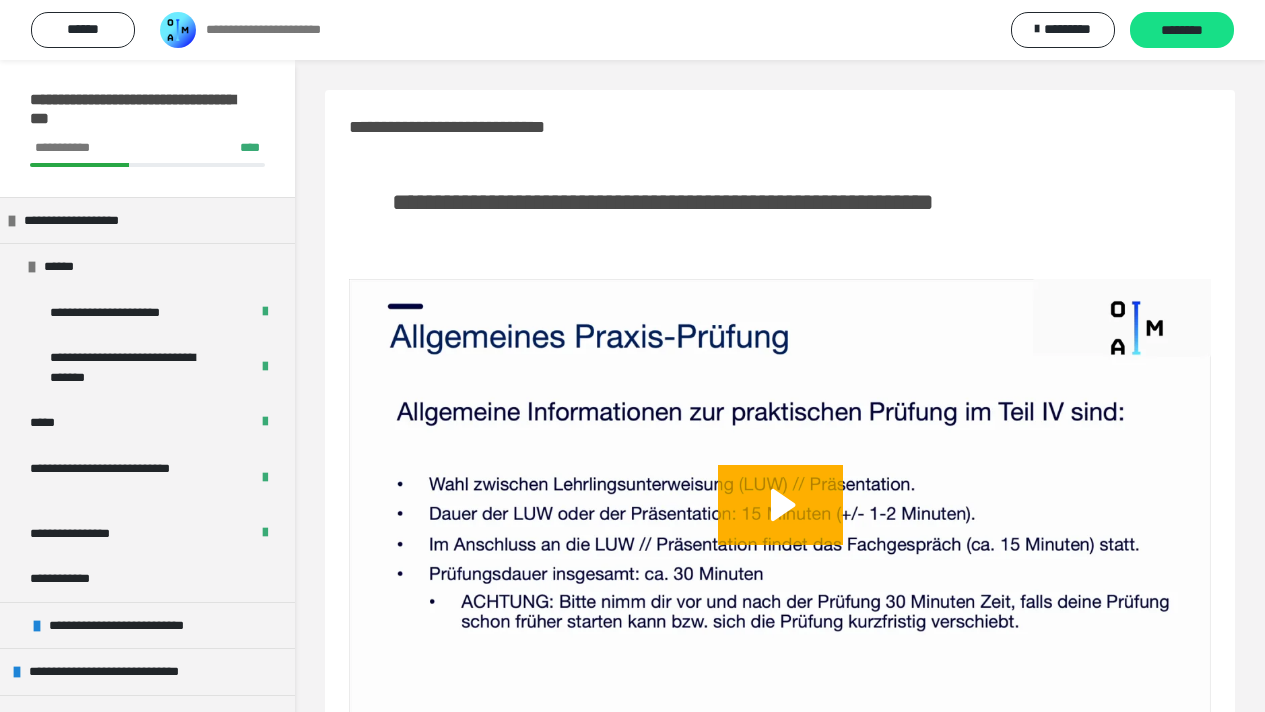 scroll, scrollTop: 7699, scrollLeft: 0, axis: vertical 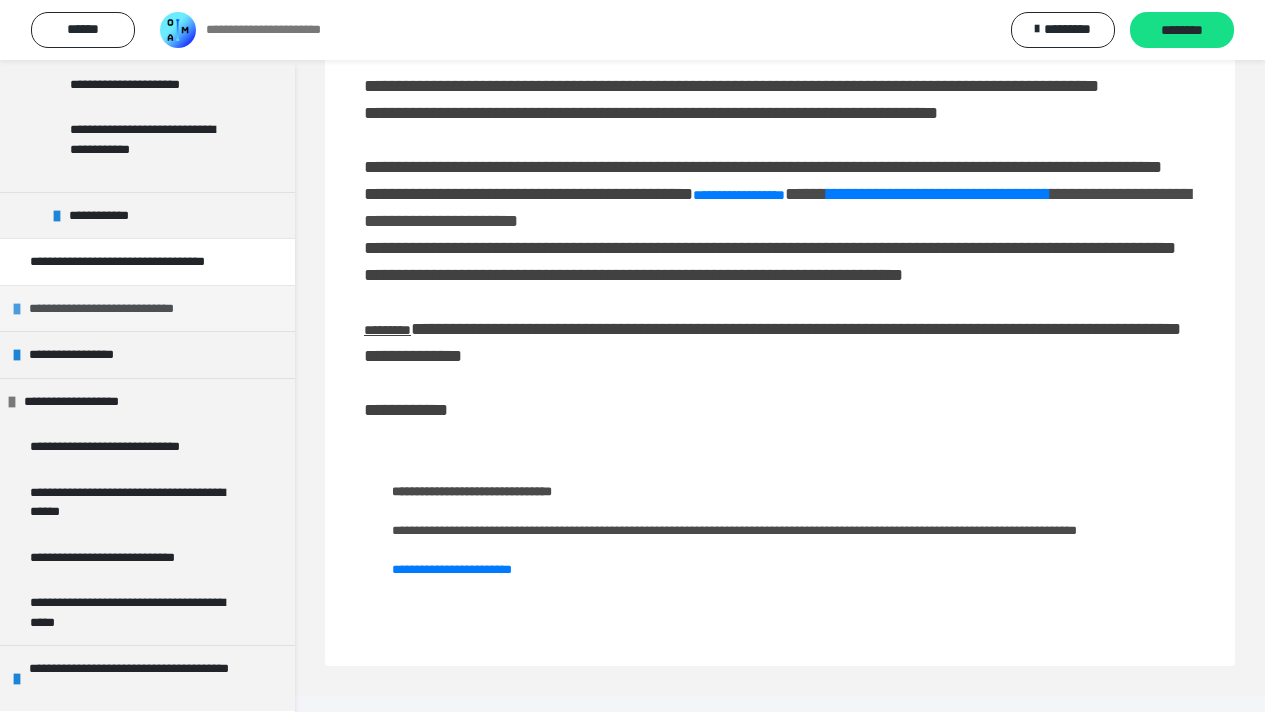 click on "**********" at bounding box center (116, 309) 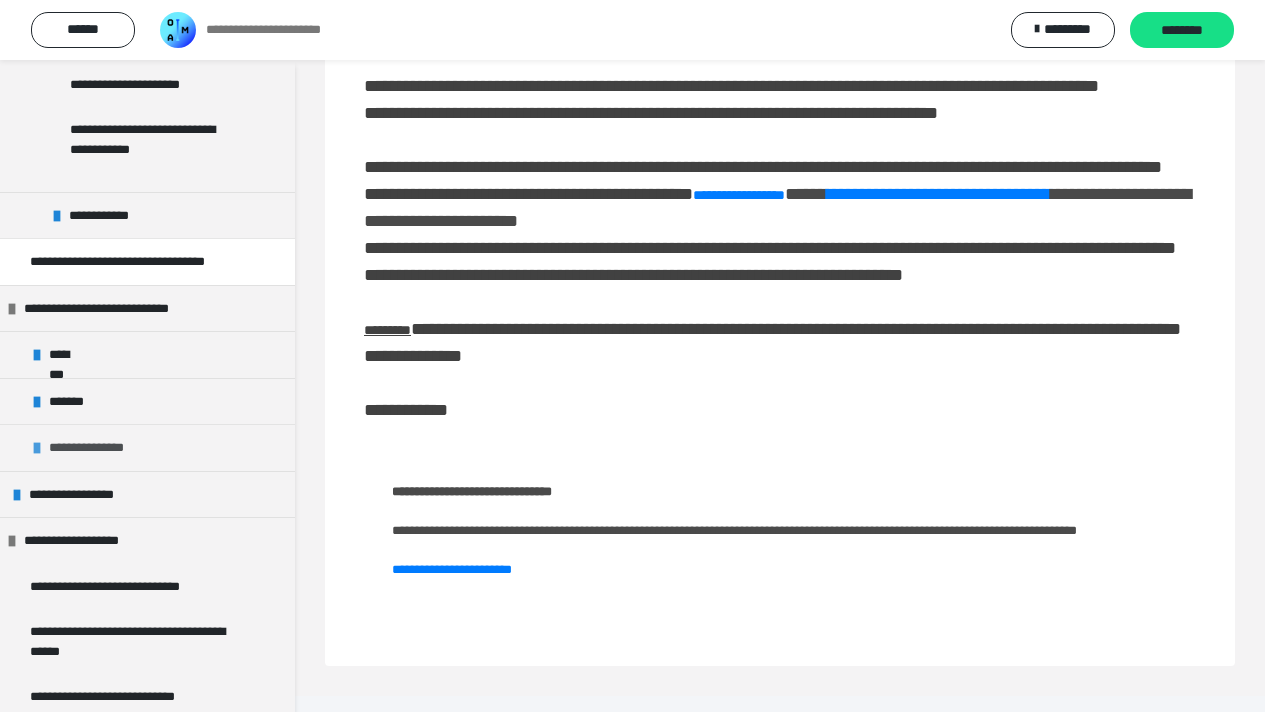 click on "**********" at bounding box center (147, 447) 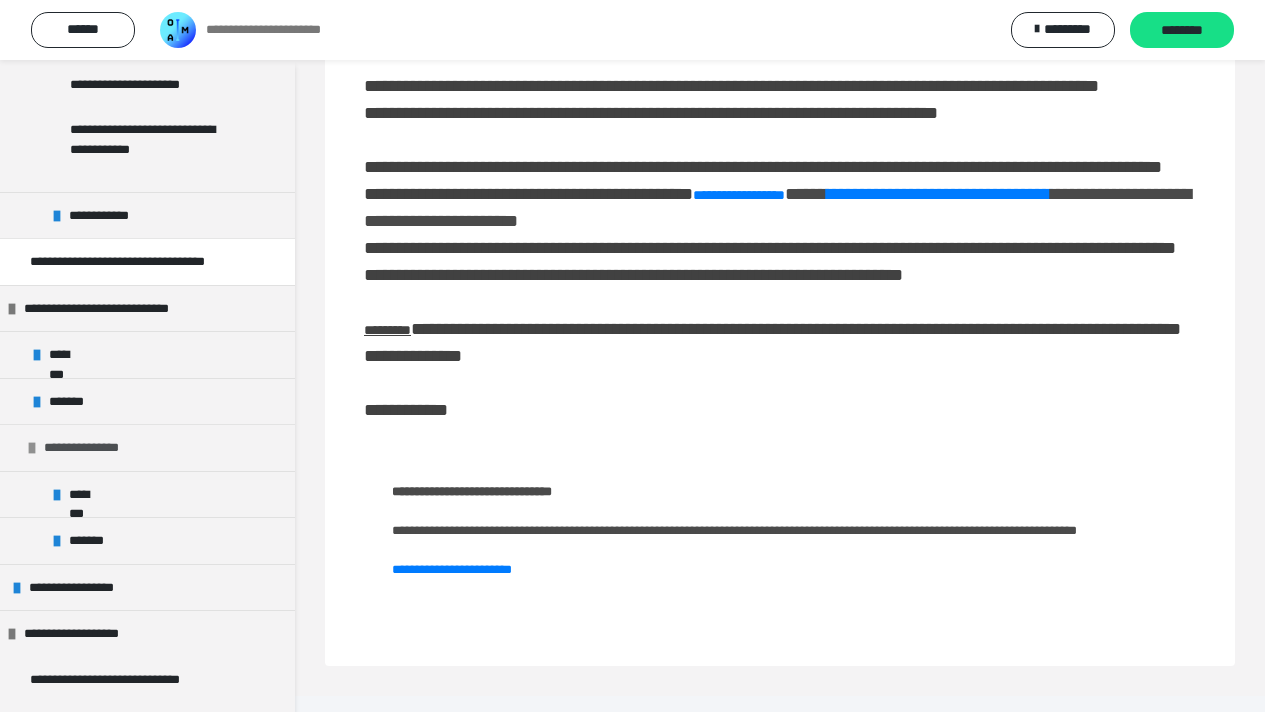 scroll, scrollTop: 982, scrollLeft: 0, axis: vertical 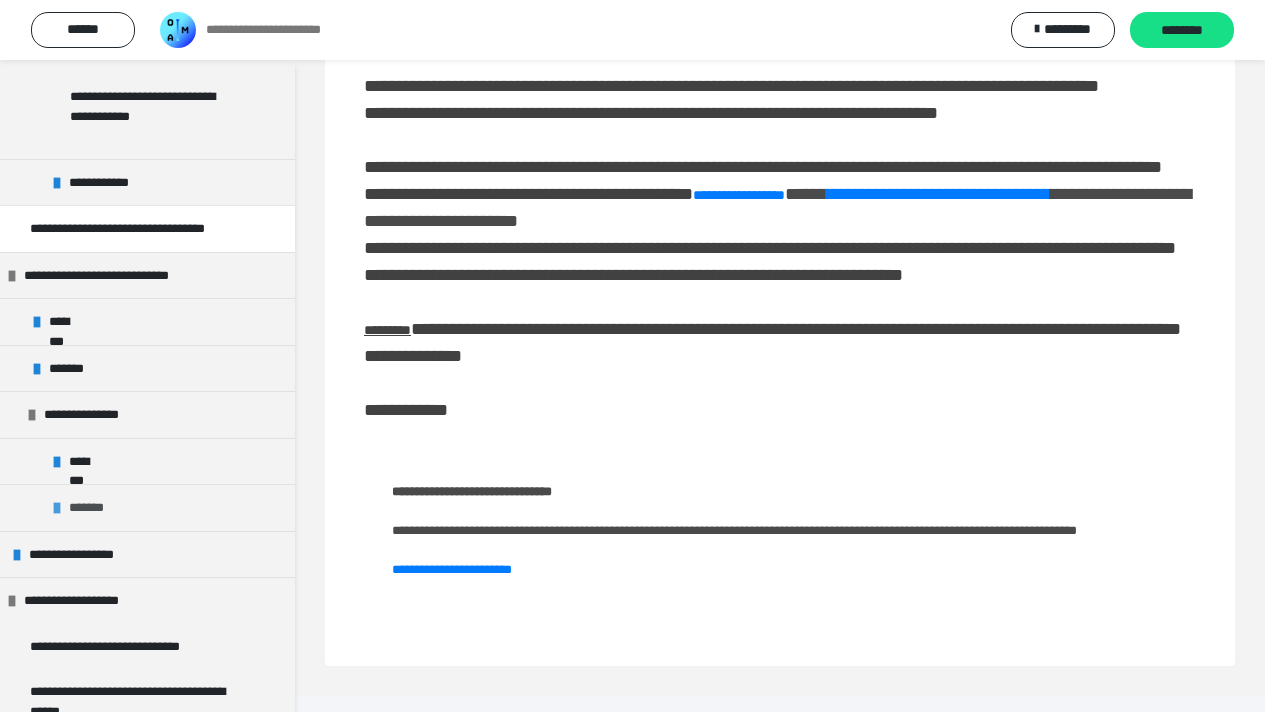 click on "*******" at bounding box center [147, 507] 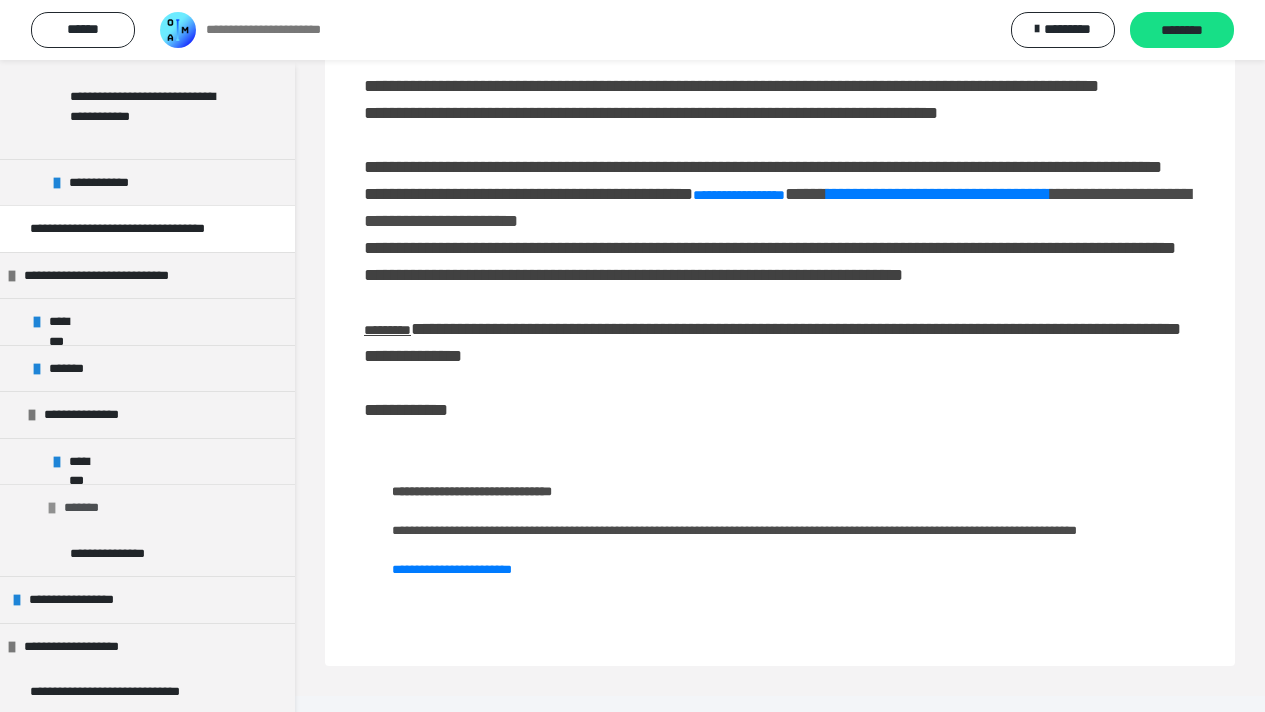 click on "*******" at bounding box center [147, 507] 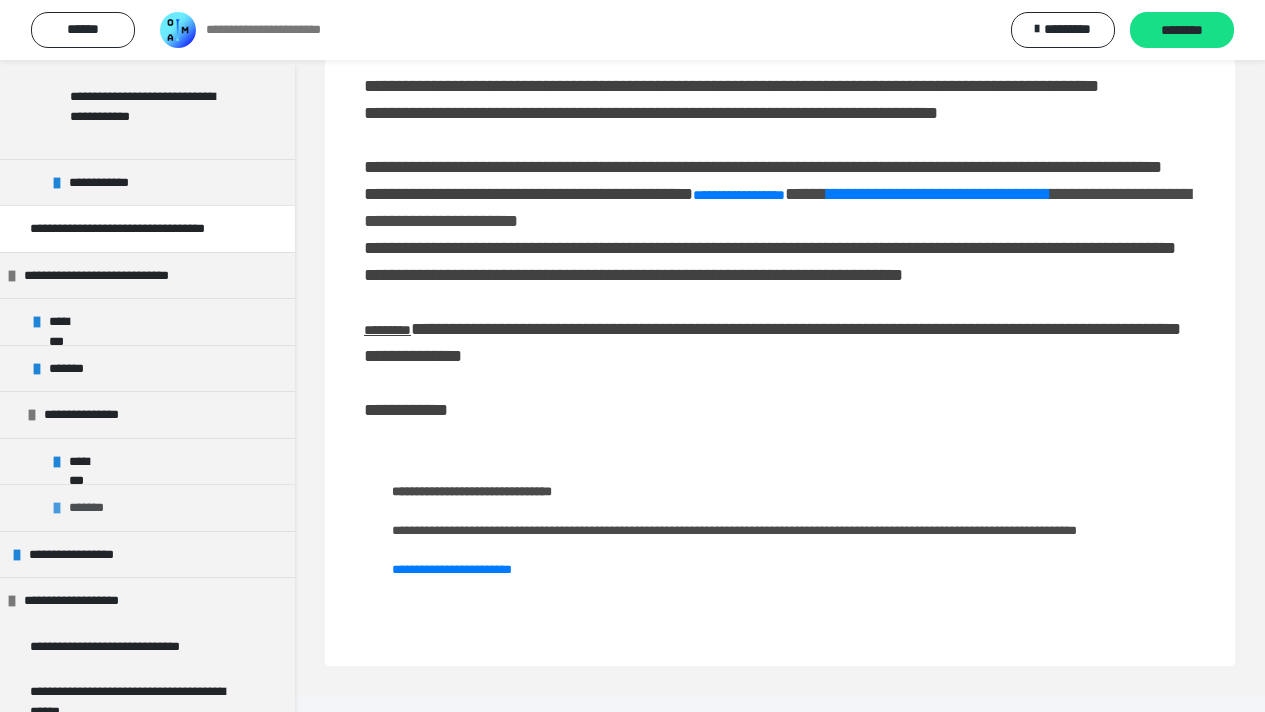 click on "*******" at bounding box center (147, 507) 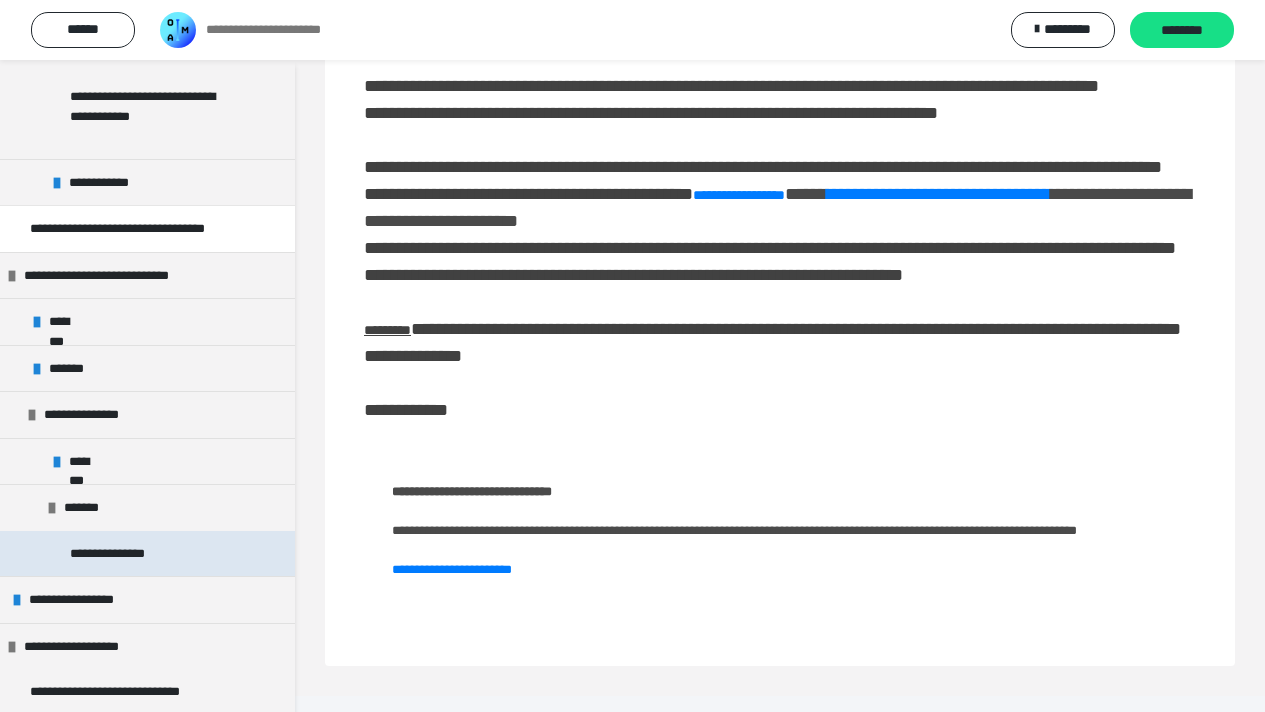 click on "**********" at bounding box center [124, 554] 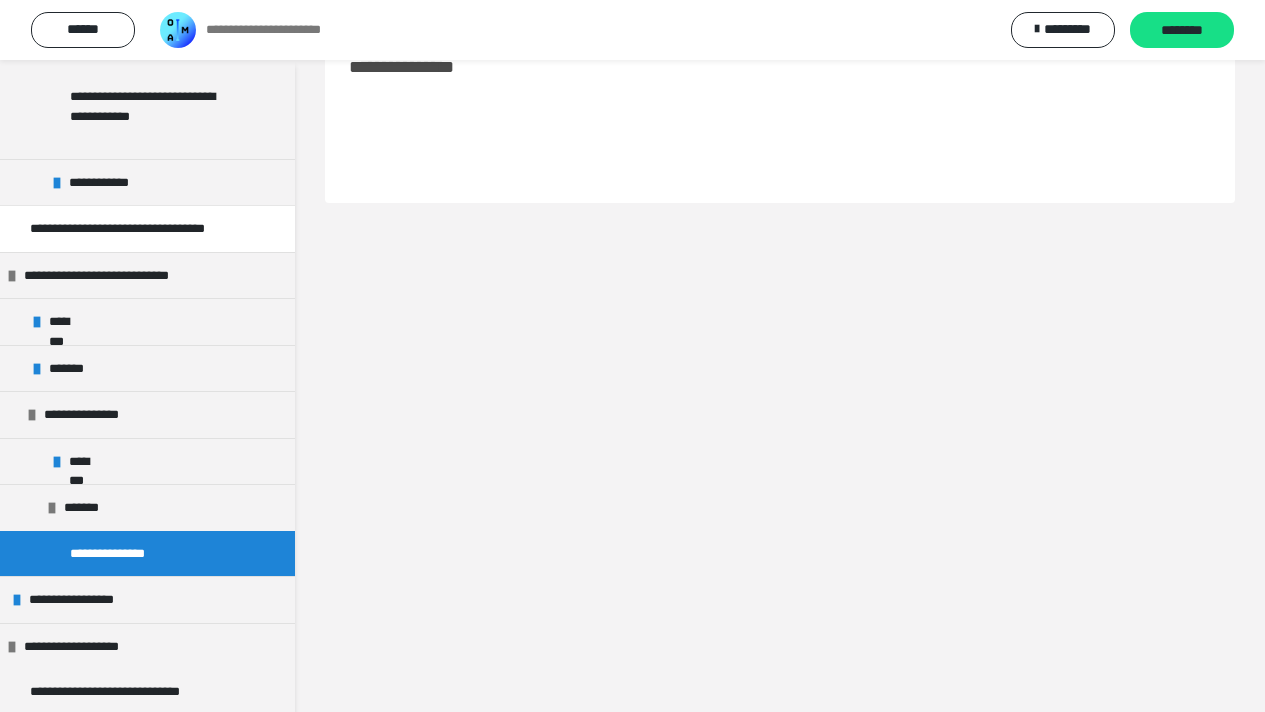 click on "**********" at bounding box center (124, 554) 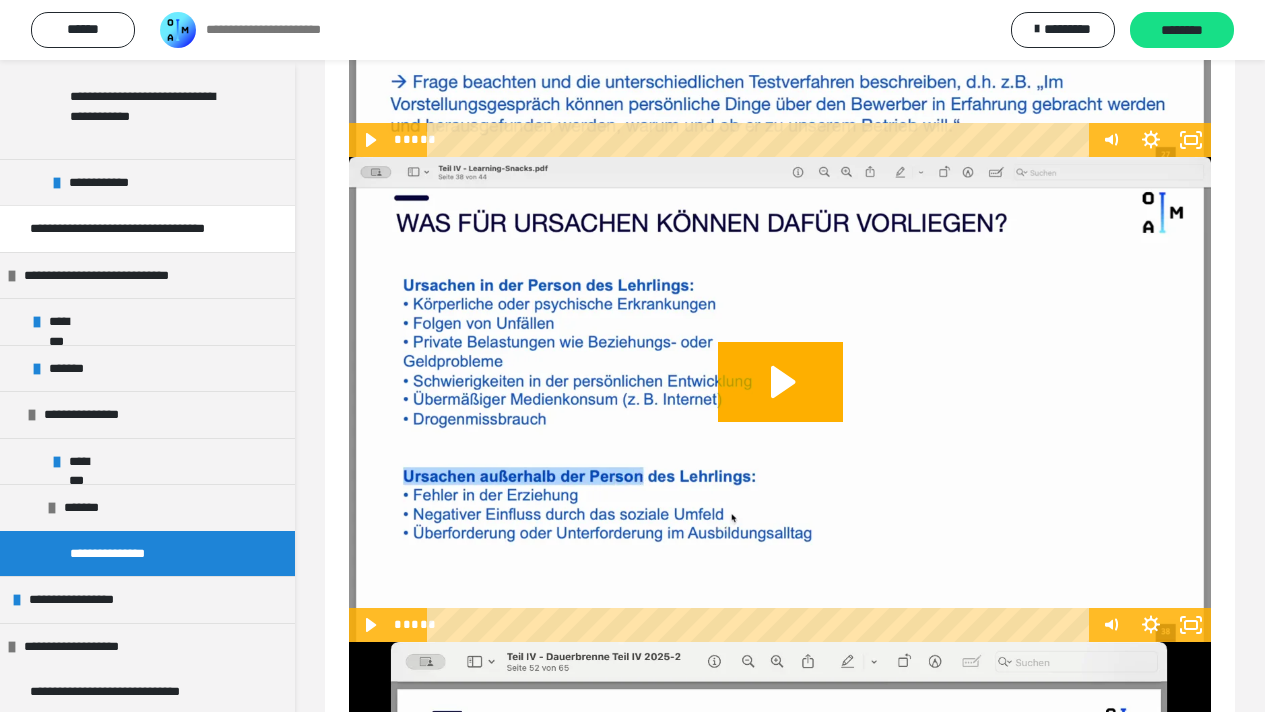 scroll, scrollTop: 1461, scrollLeft: 0, axis: vertical 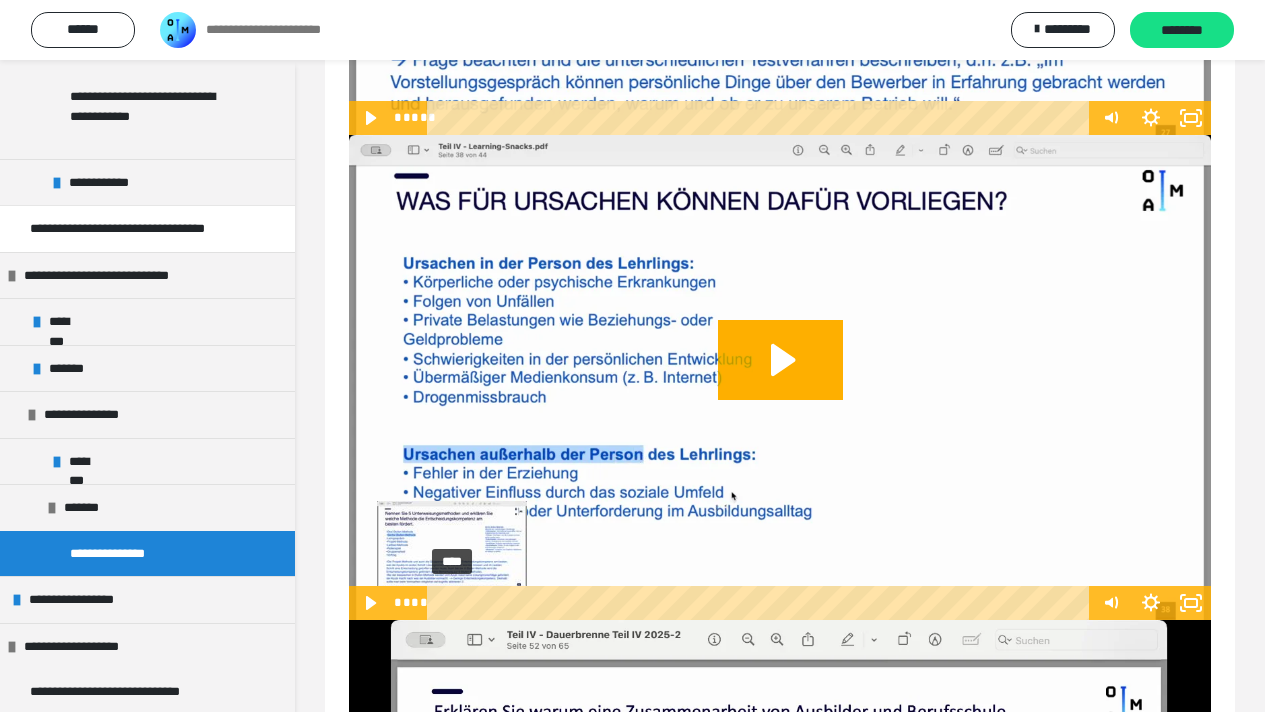 click on "**********" at bounding box center [780, -122] 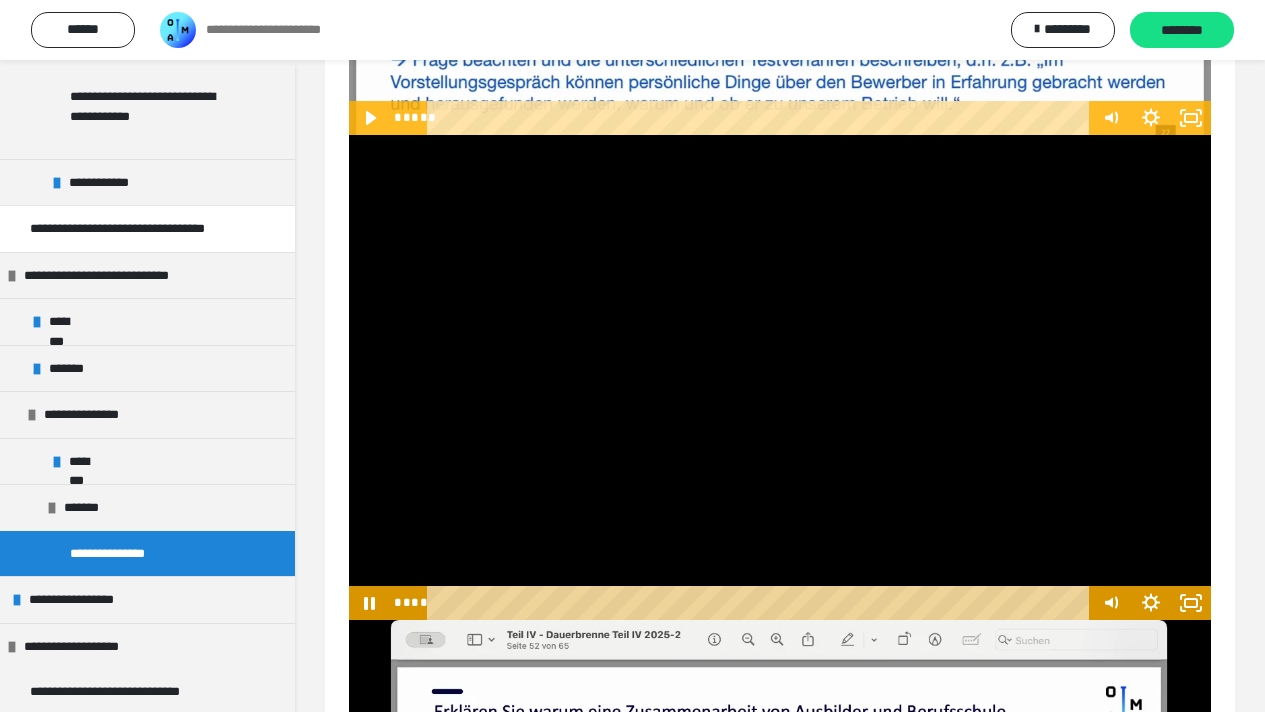 click at bounding box center [780, 377] 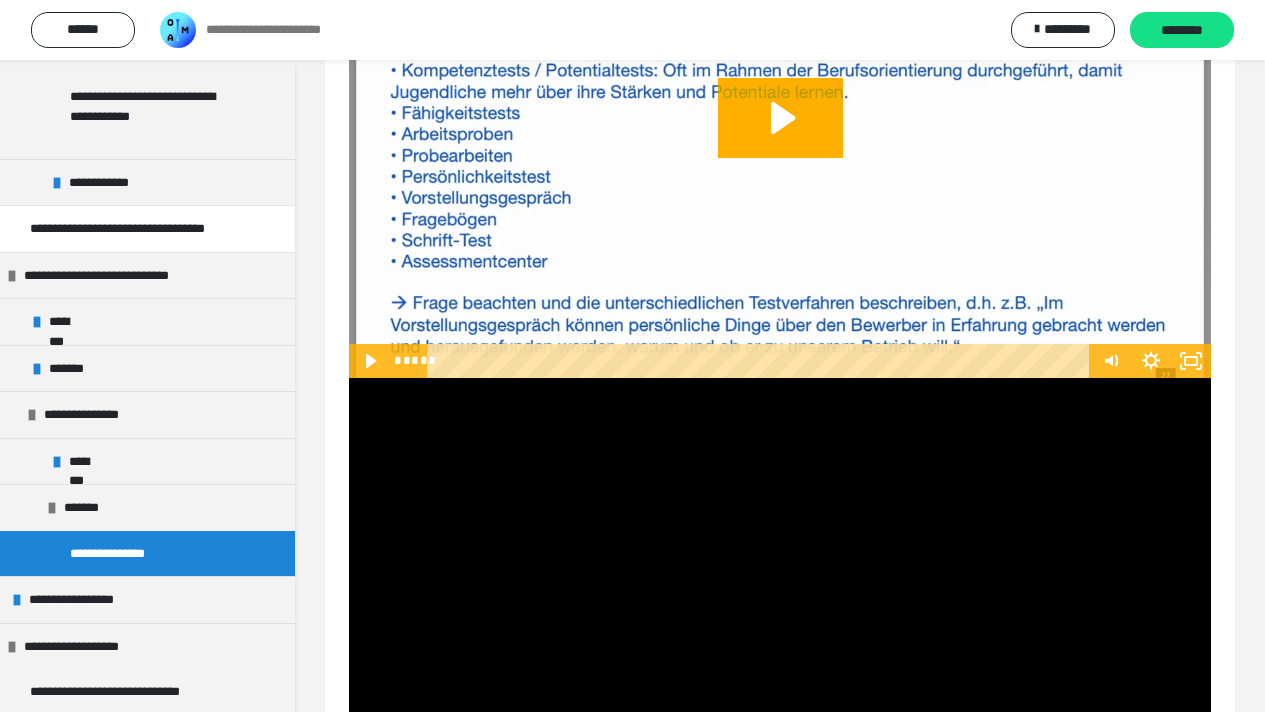 scroll, scrollTop: 1216, scrollLeft: 0, axis: vertical 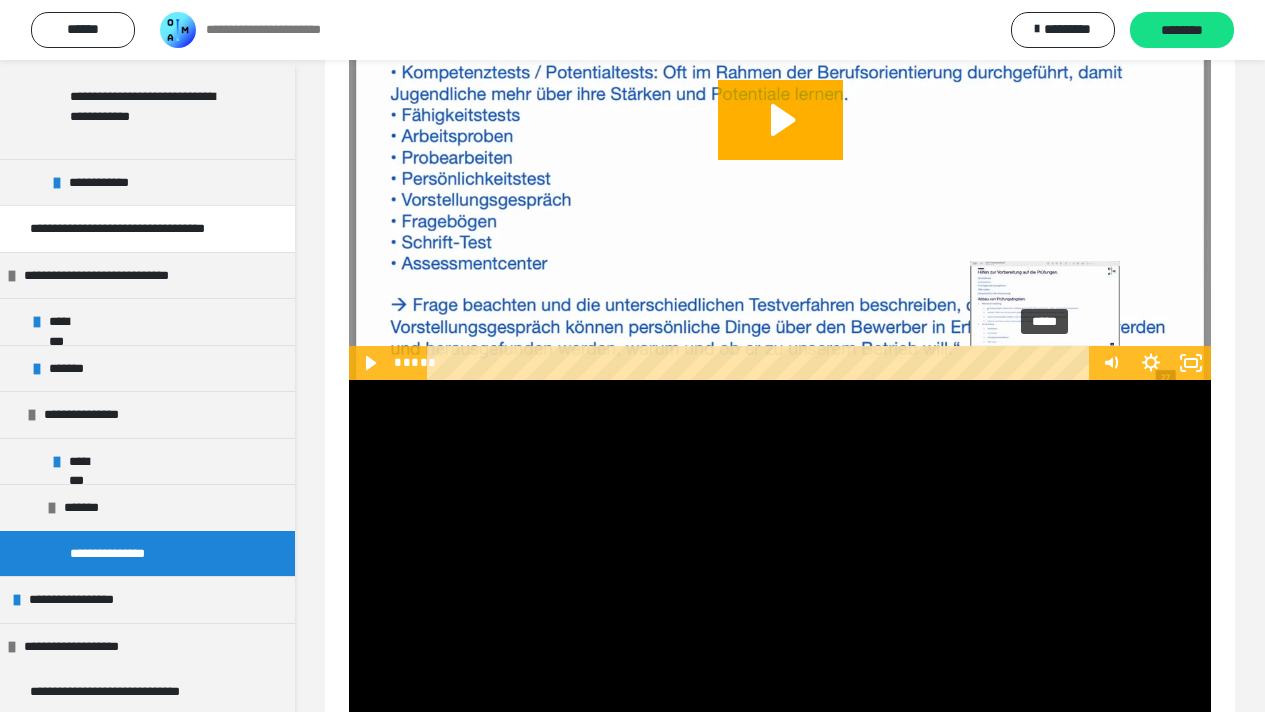 click on "*****" at bounding box center [761, 363] 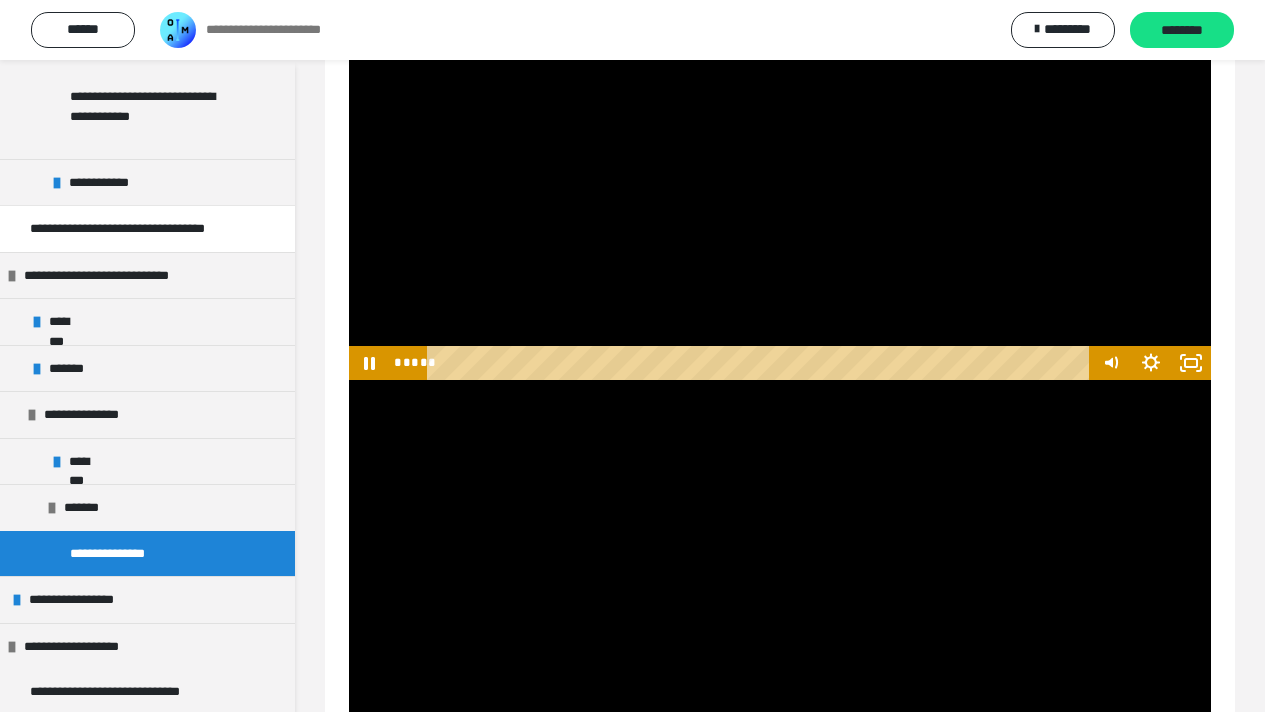 click at bounding box center (780, 137) 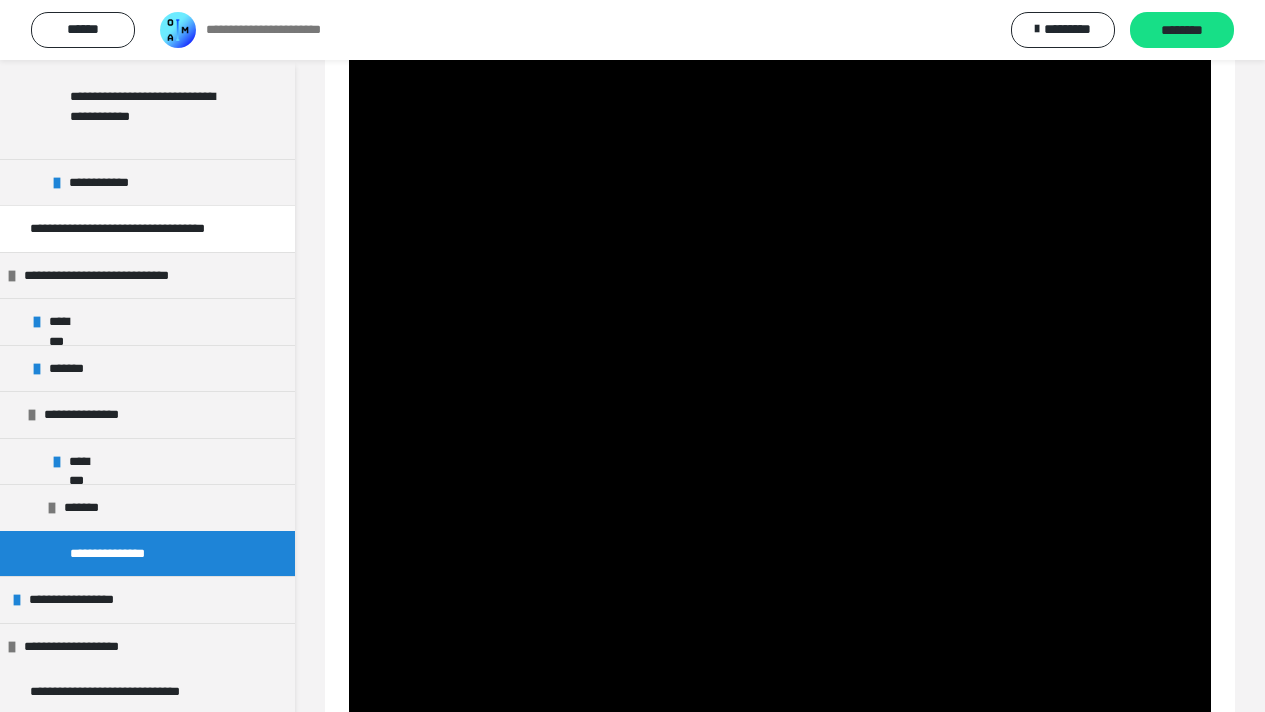 scroll, scrollTop: 1558, scrollLeft: 0, axis: vertical 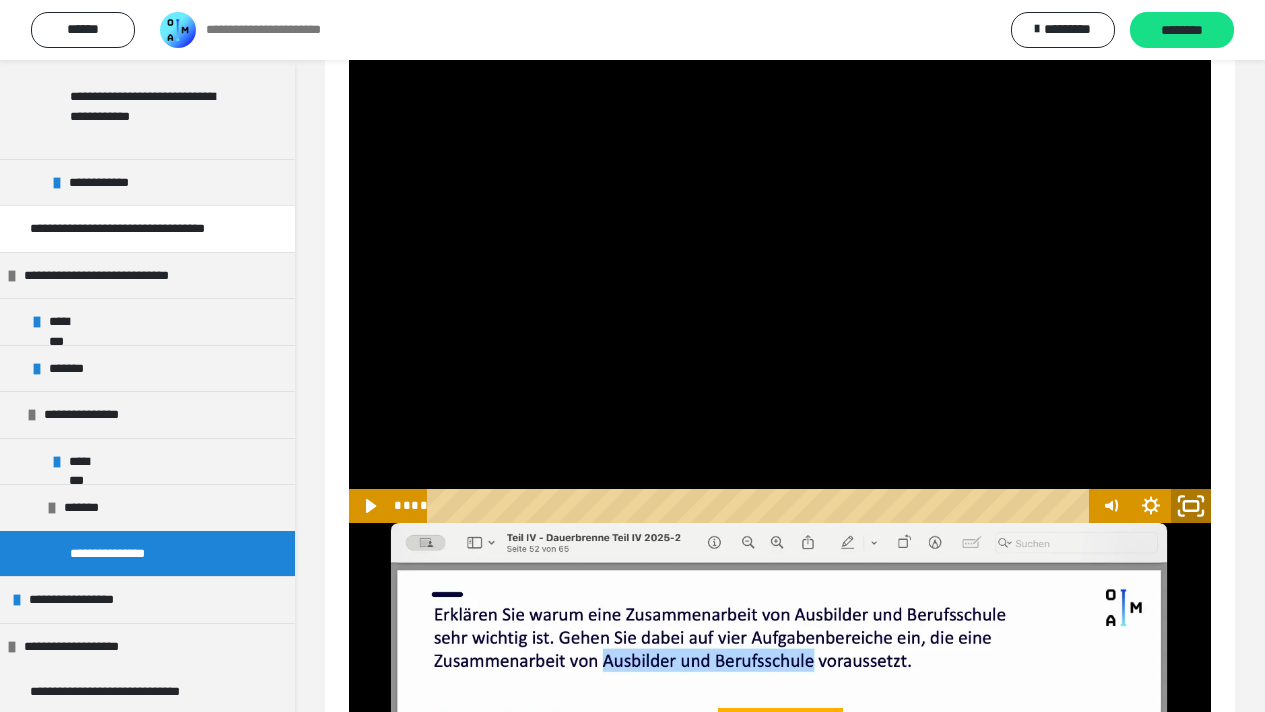 click 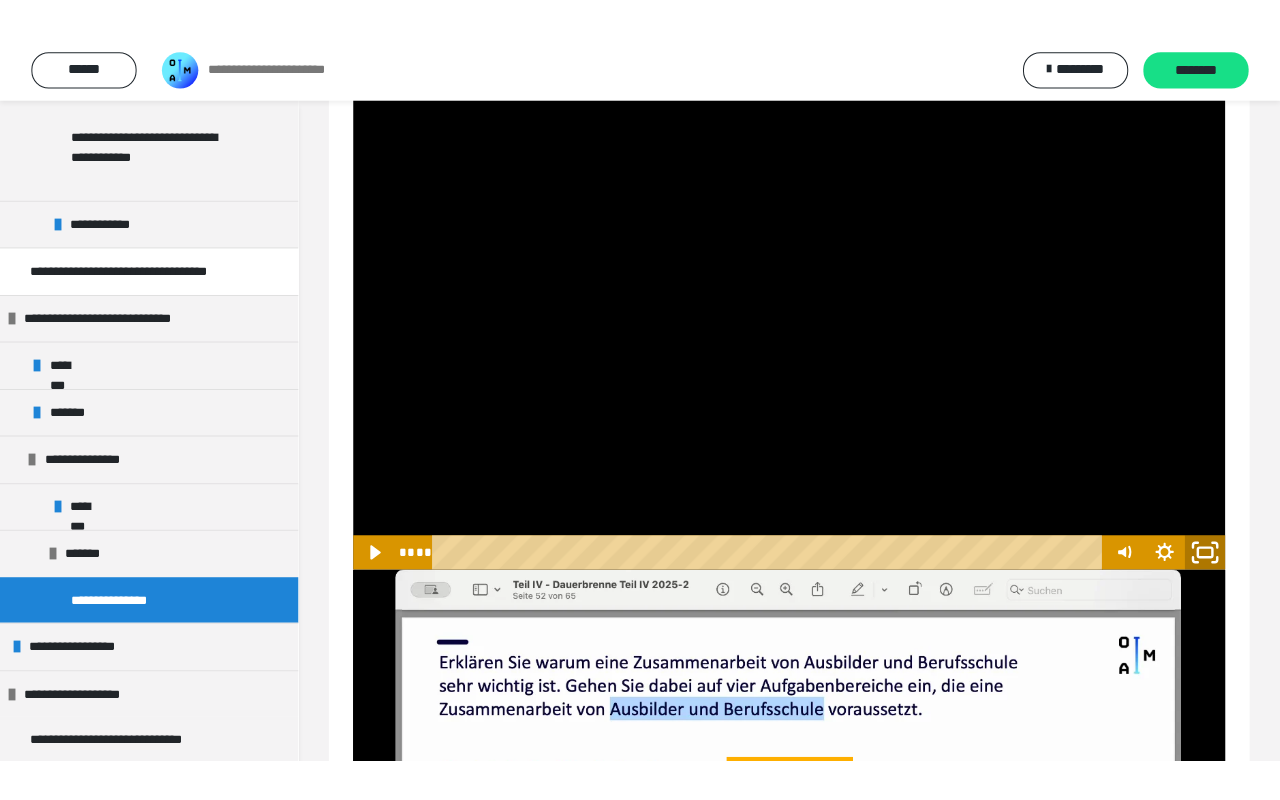 scroll, scrollTop: 1575, scrollLeft: 0, axis: vertical 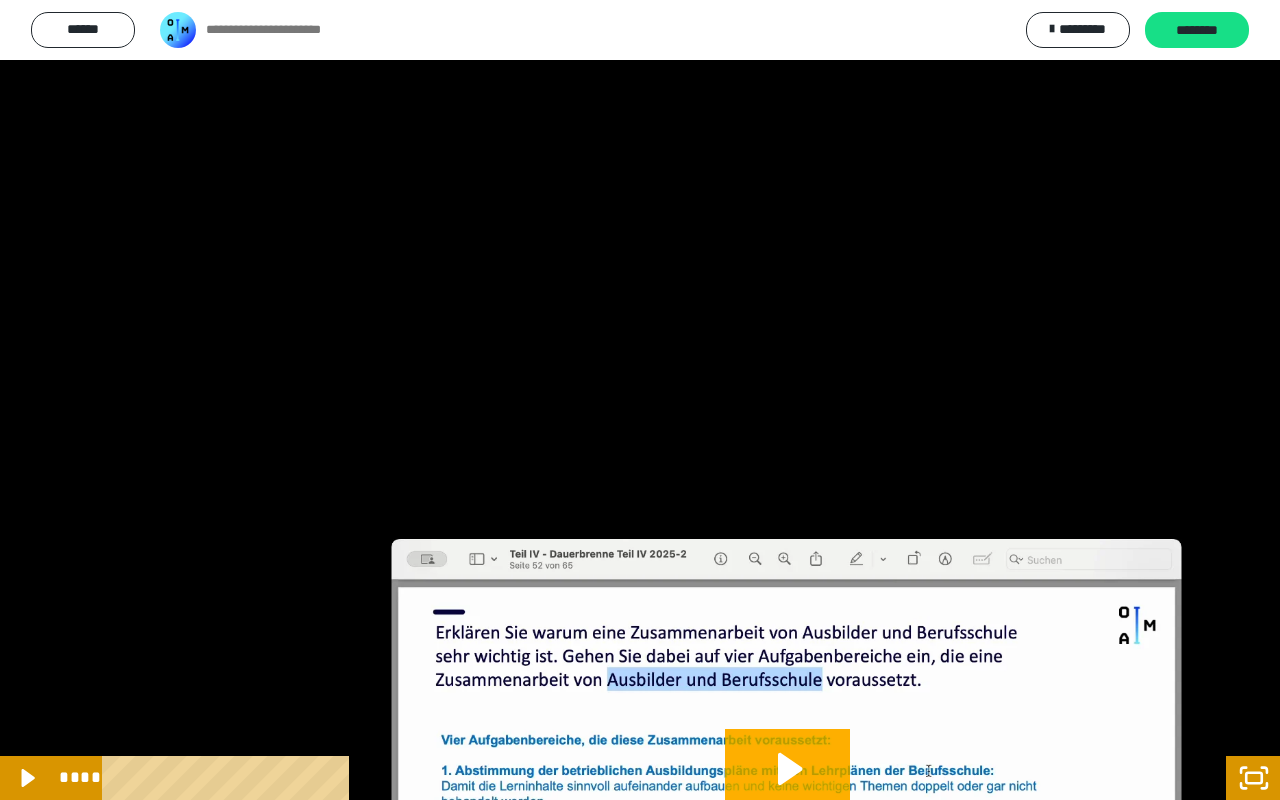 click at bounding box center [640, 400] 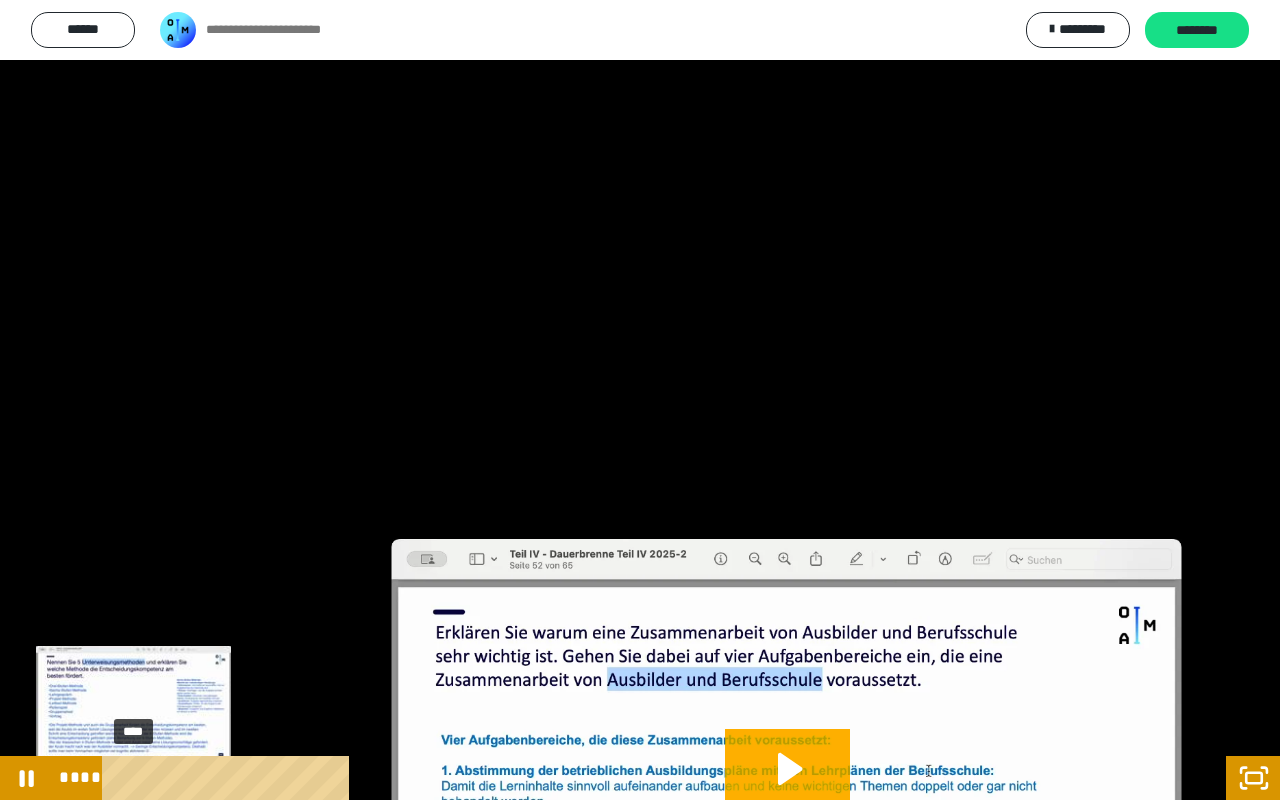 click on "****" at bounding box center (616, 778) 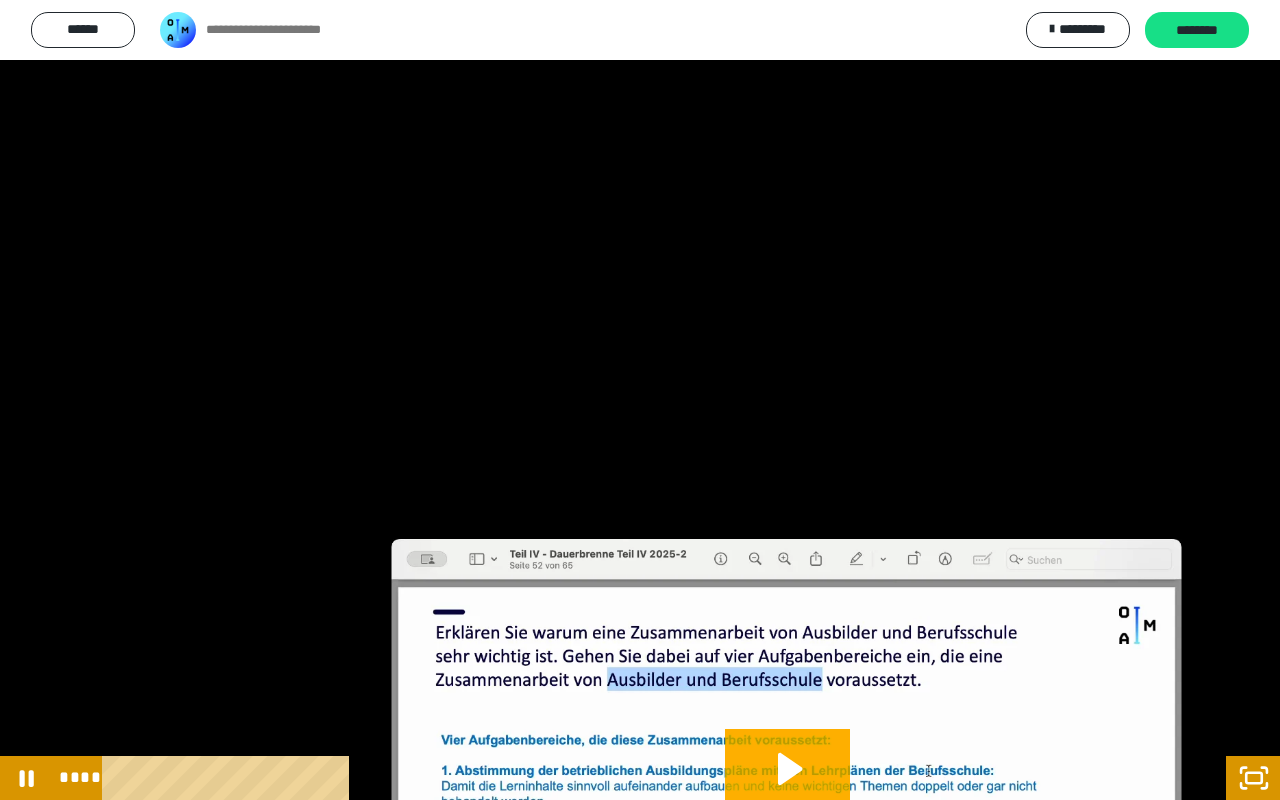 click at bounding box center (640, 400) 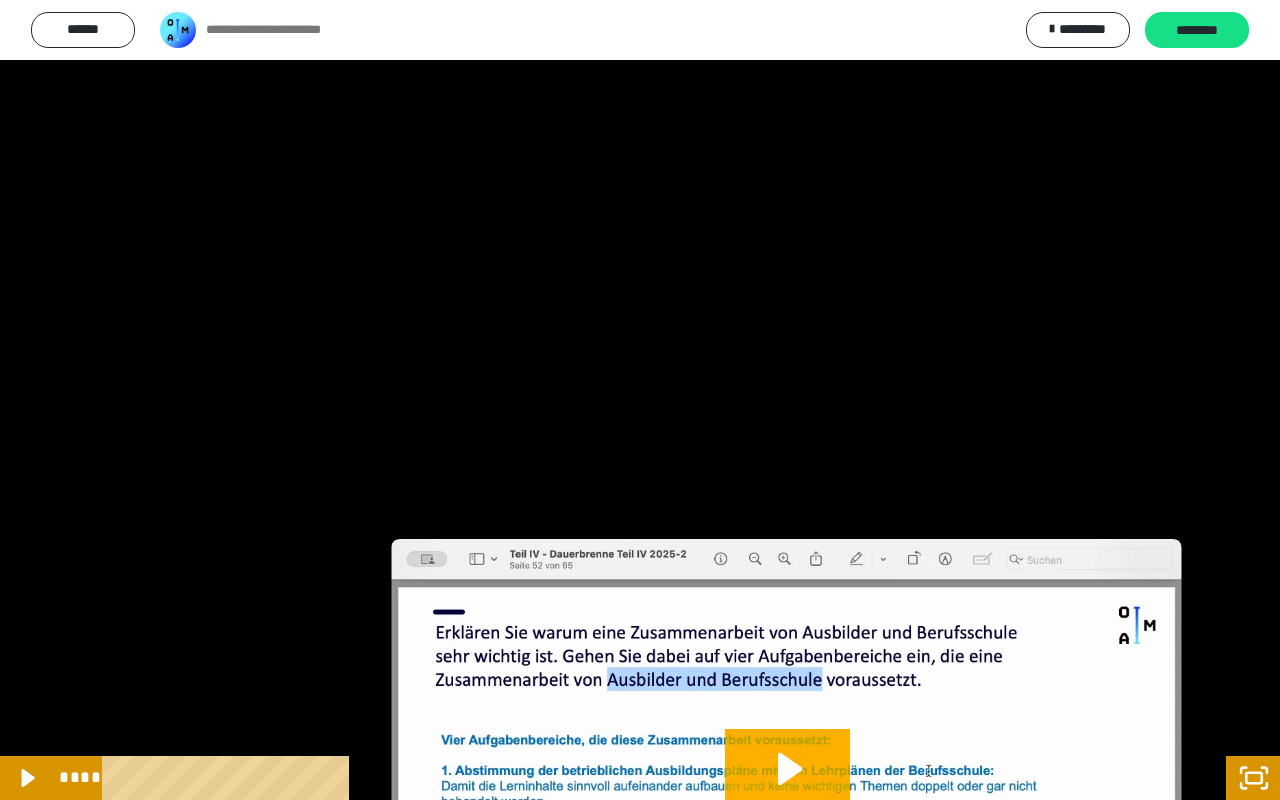 click at bounding box center [640, 400] 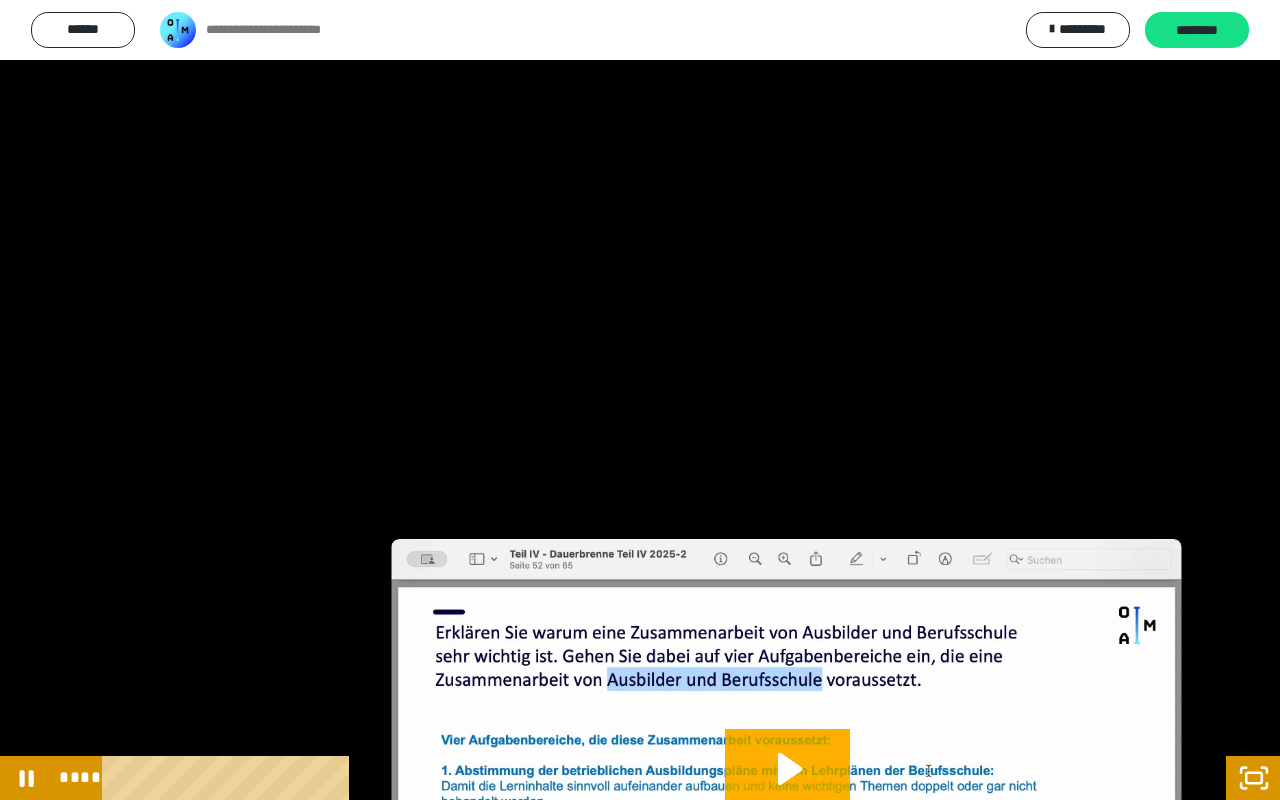 click at bounding box center (640, 400) 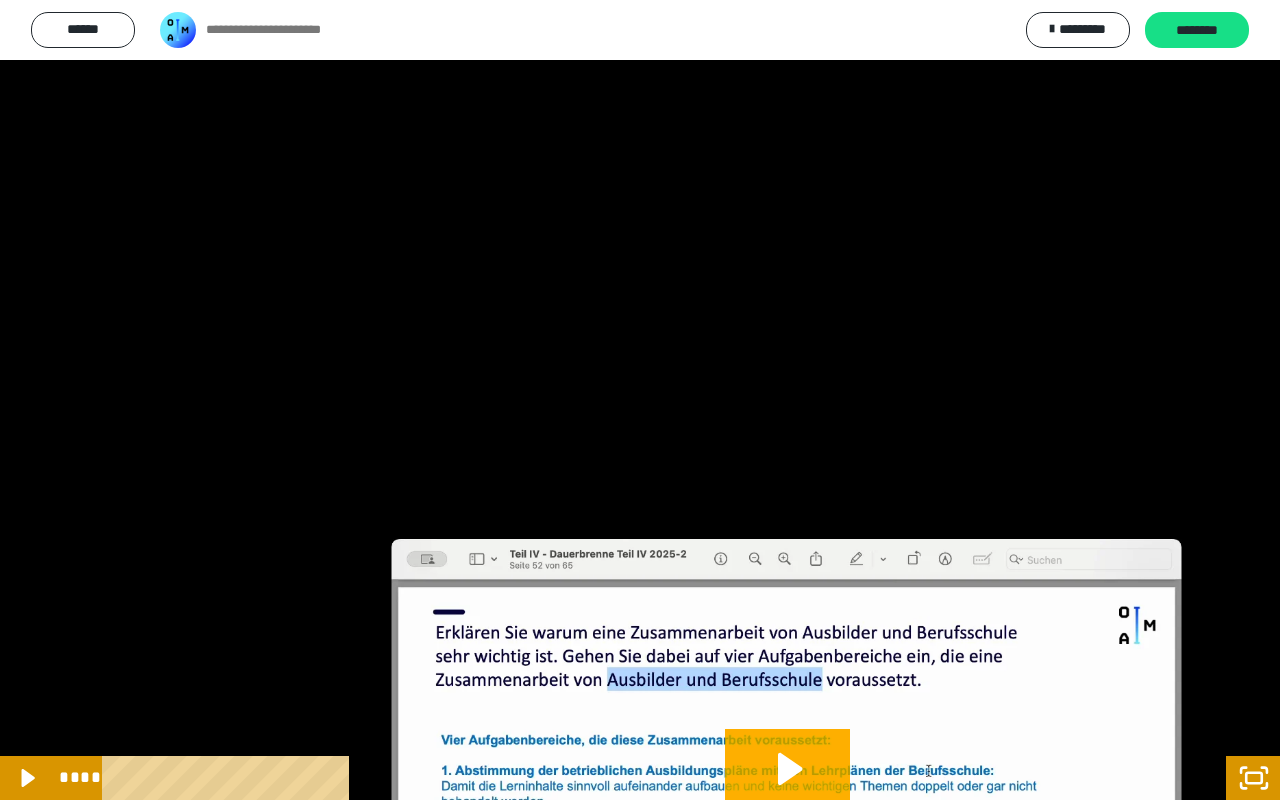 click at bounding box center (640, 400) 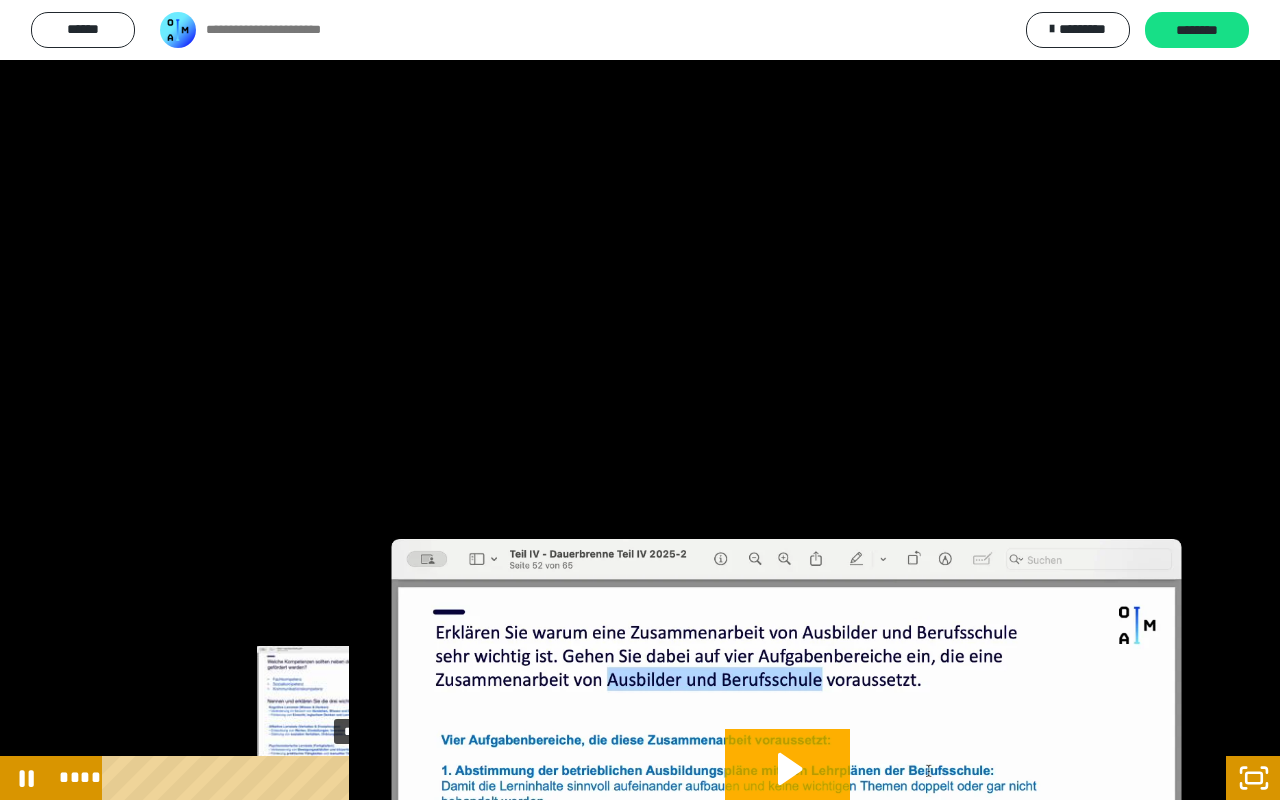 click at bounding box center (354, 778) 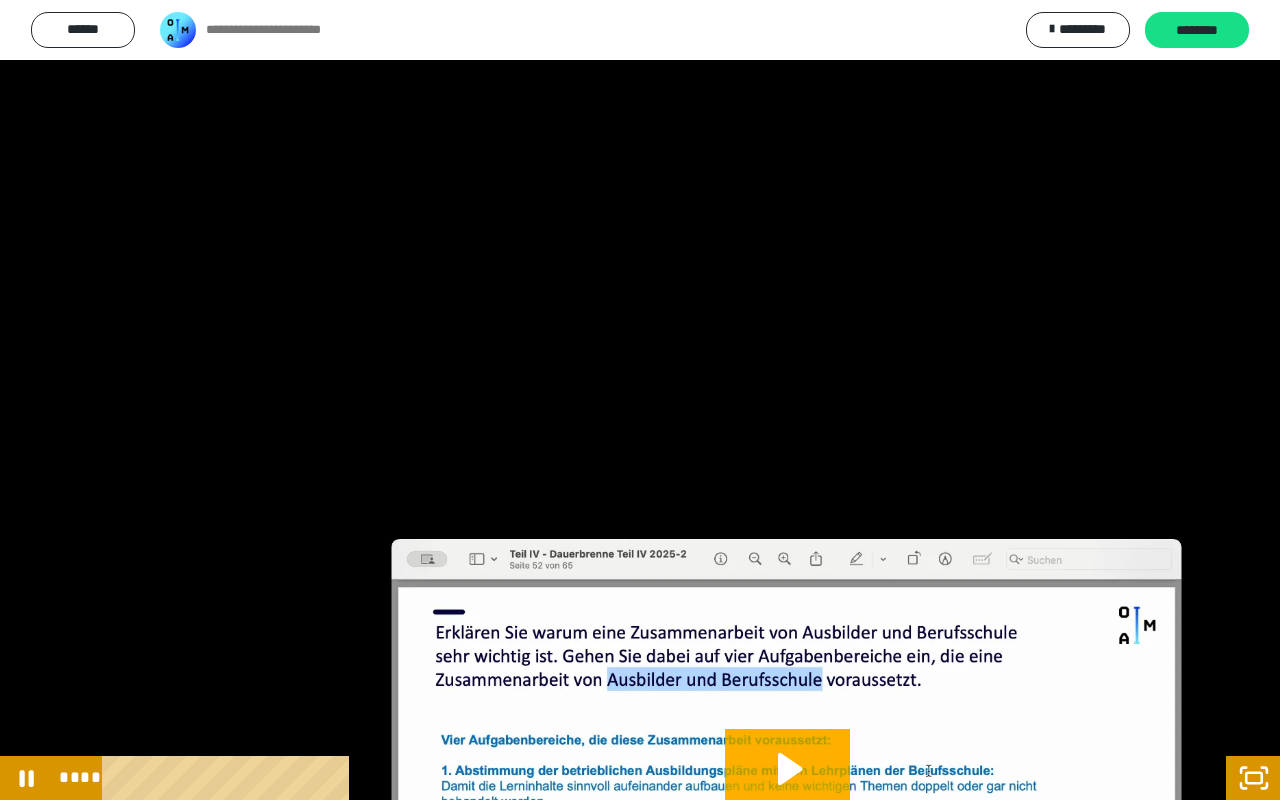 click at bounding box center (640, 400) 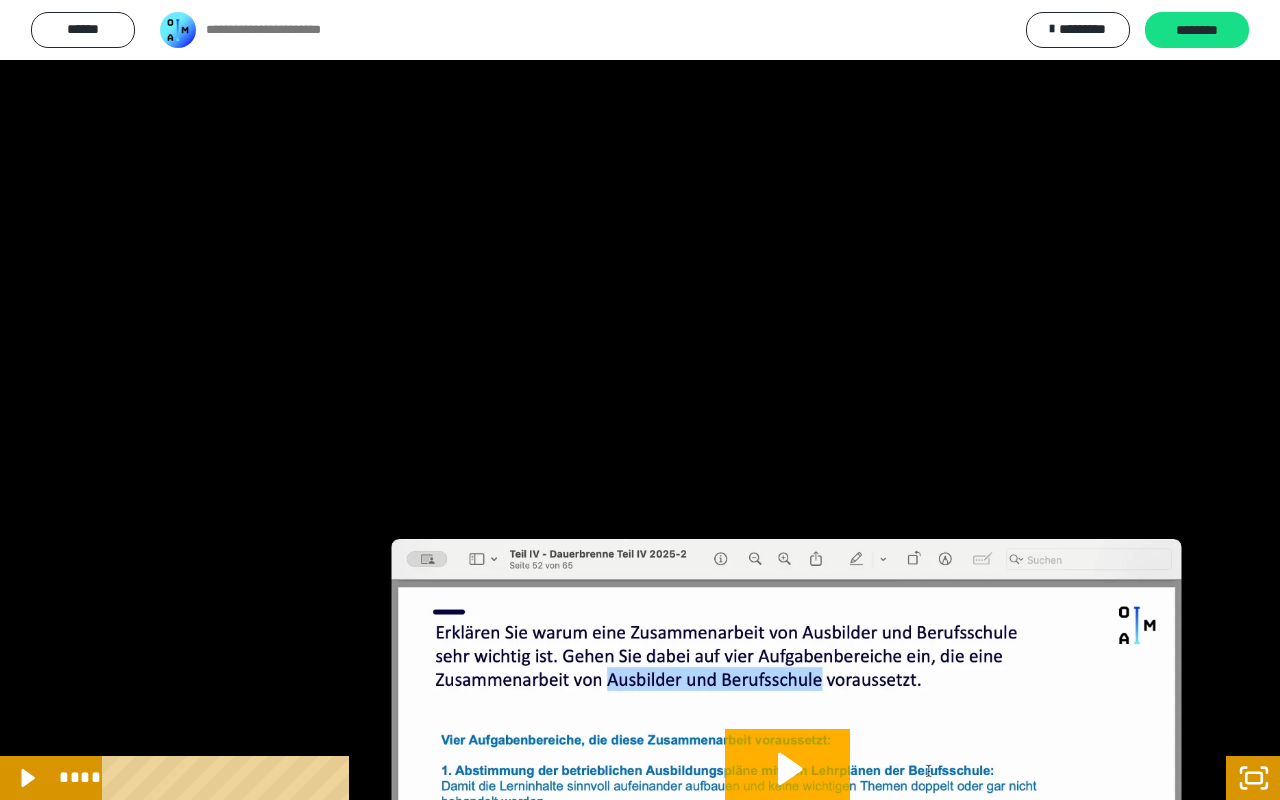 click at bounding box center [640, 400] 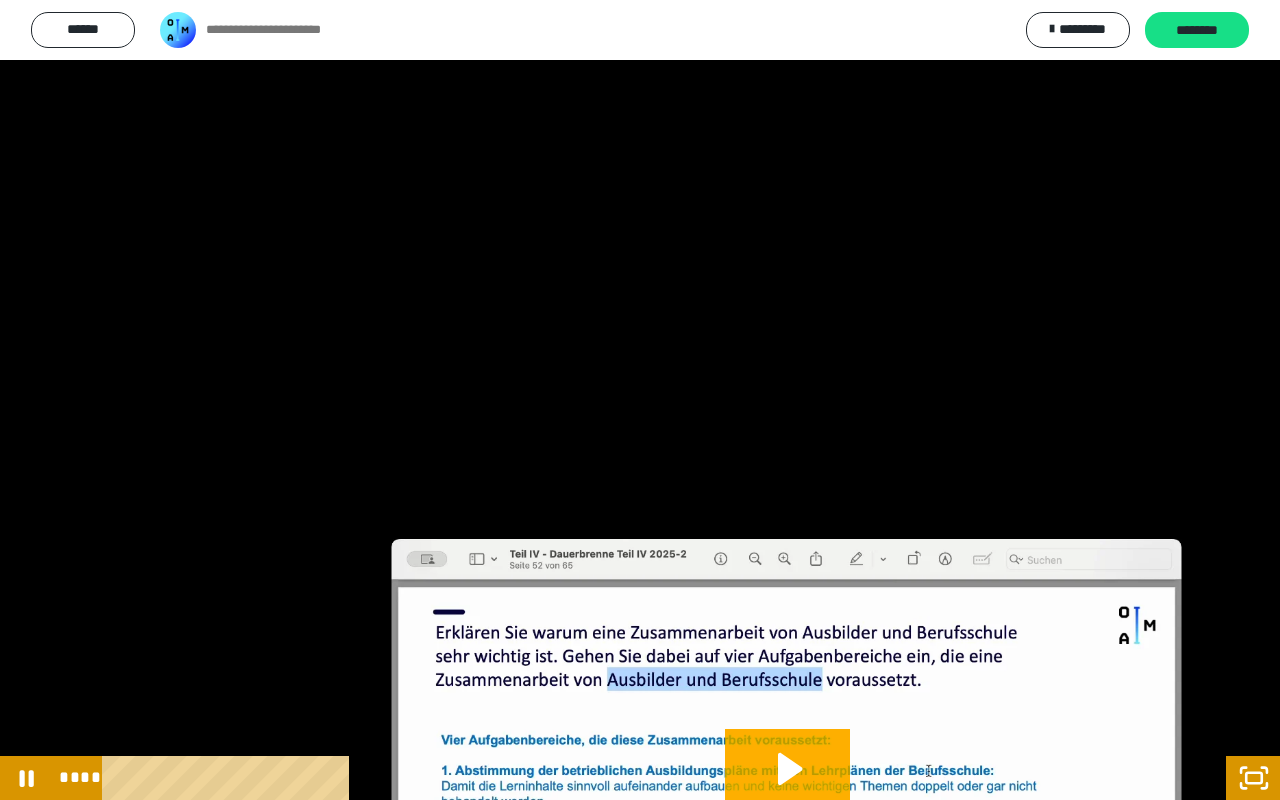 click at bounding box center (640, 400) 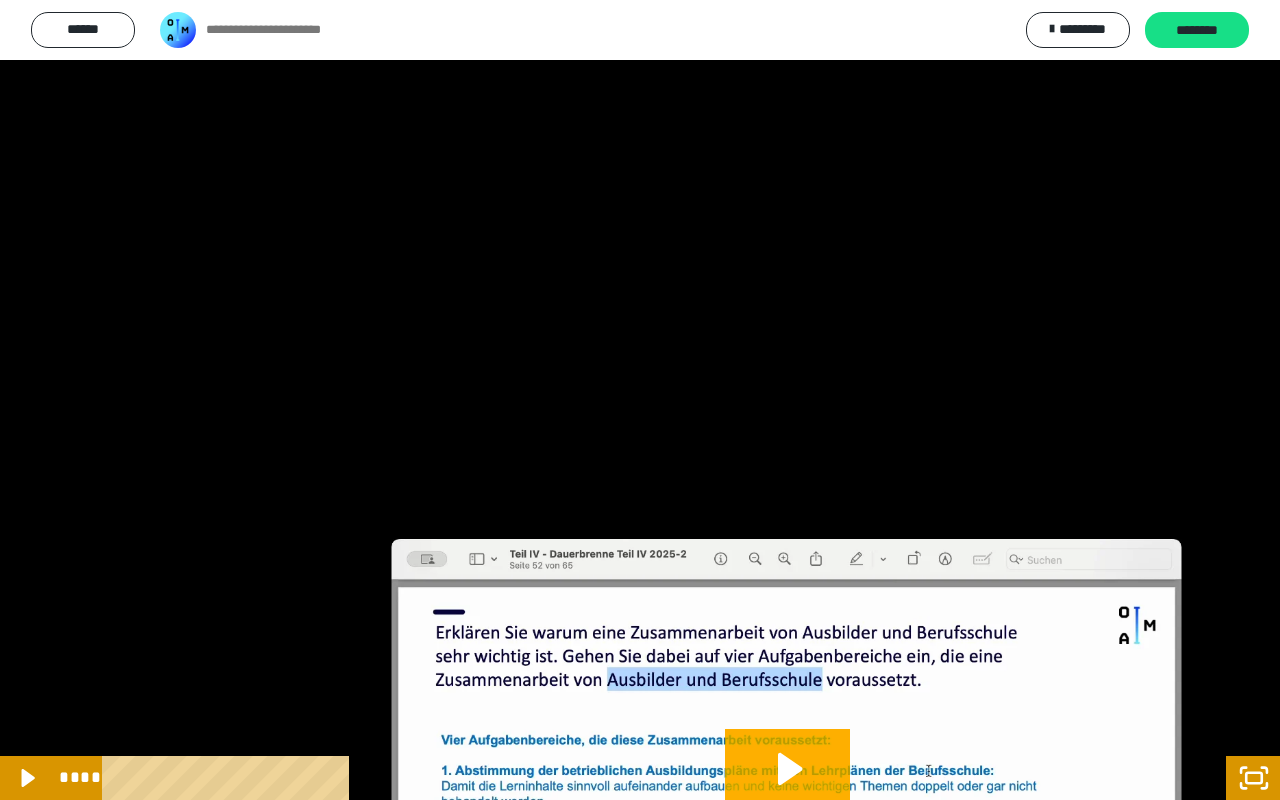 click at bounding box center [640, 400] 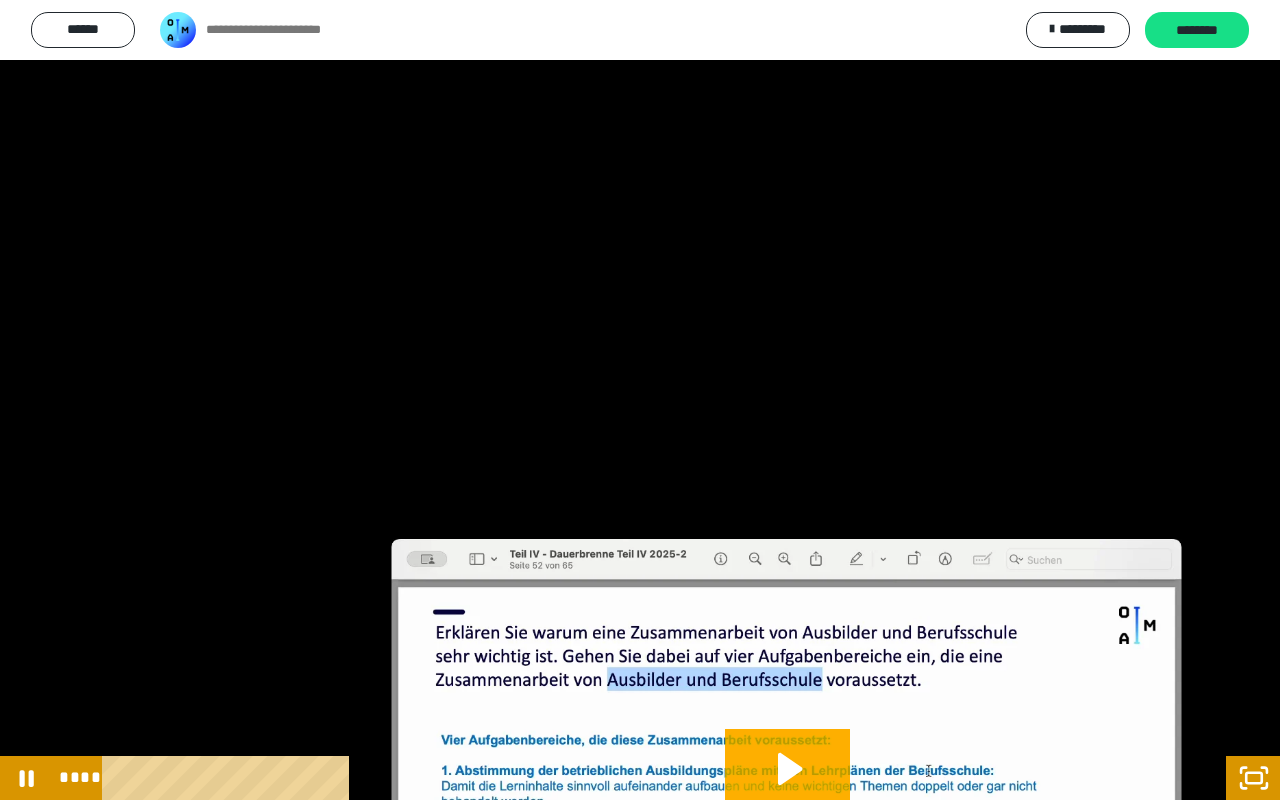 click at bounding box center (640, 400) 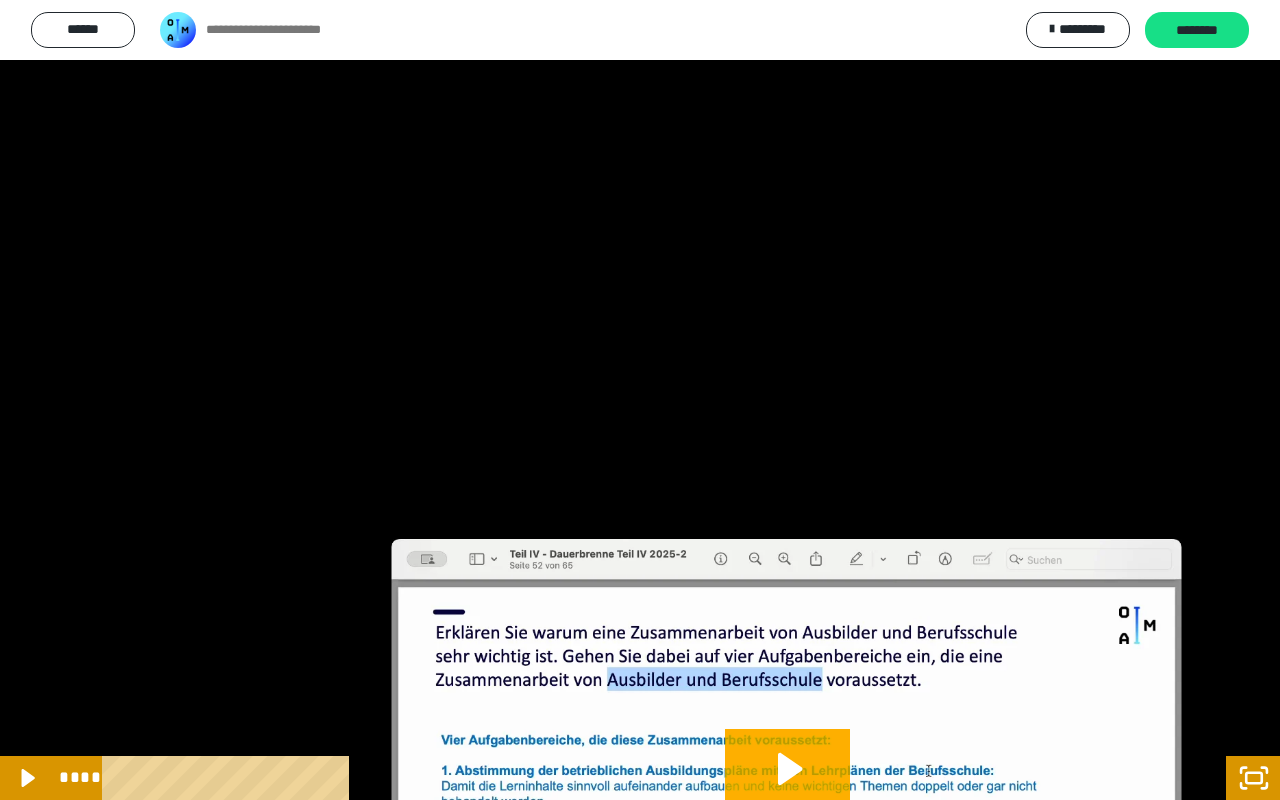 click at bounding box center [640, 400] 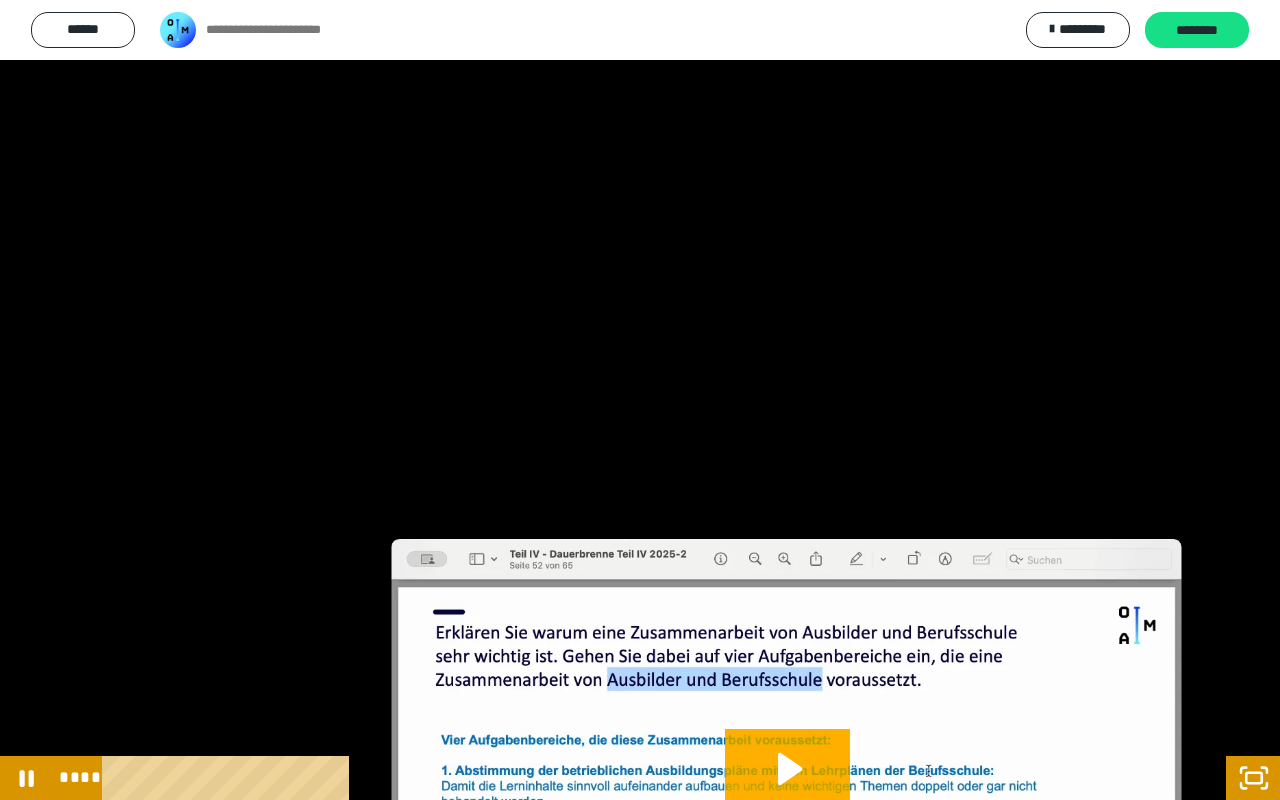 click at bounding box center (640, 400) 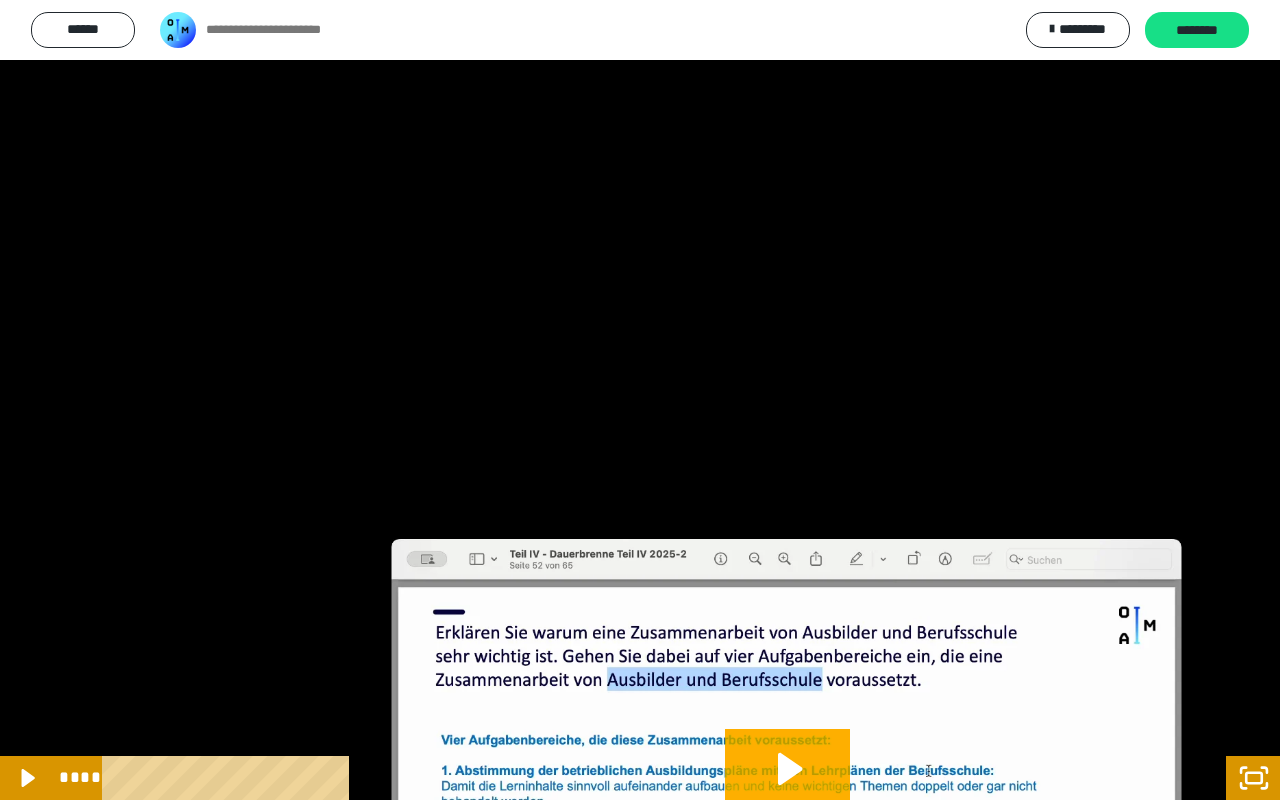 click at bounding box center (640, 400) 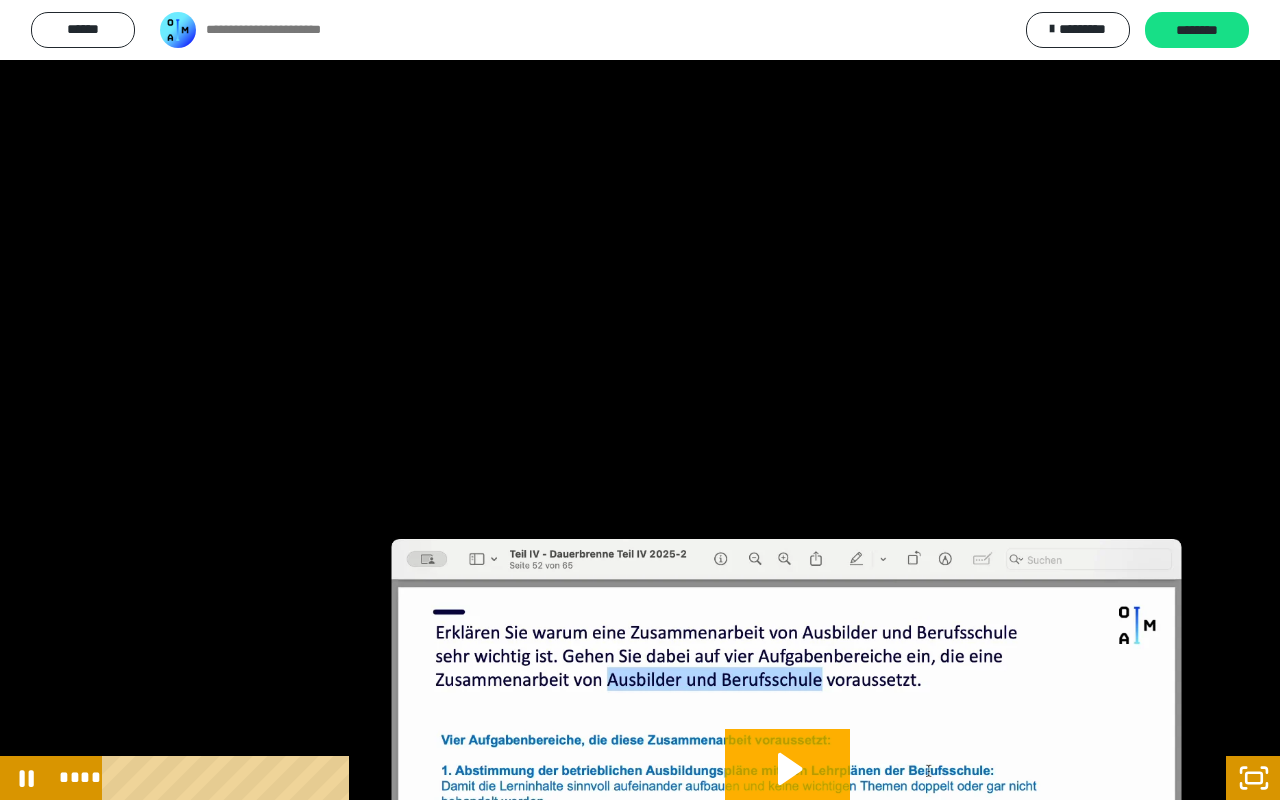 click at bounding box center (640, 400) 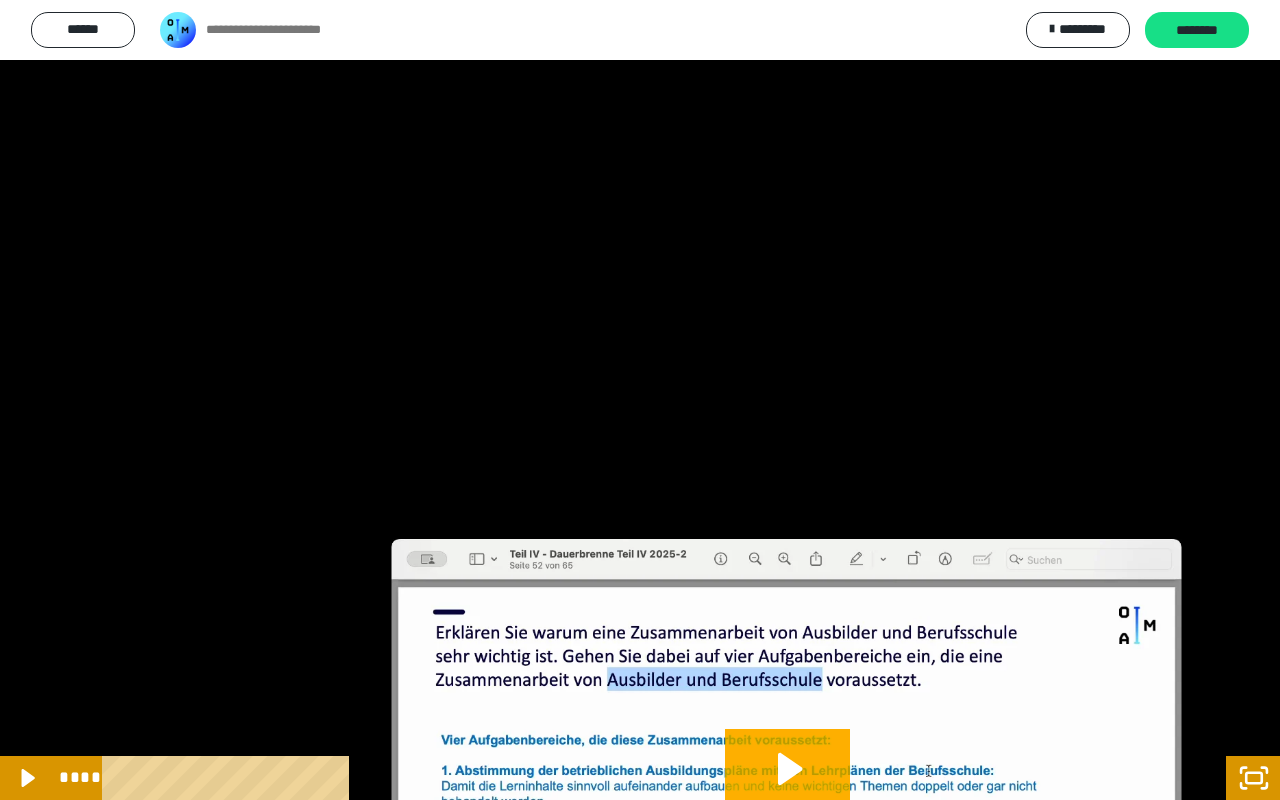 click at bounding box center (640, 400) 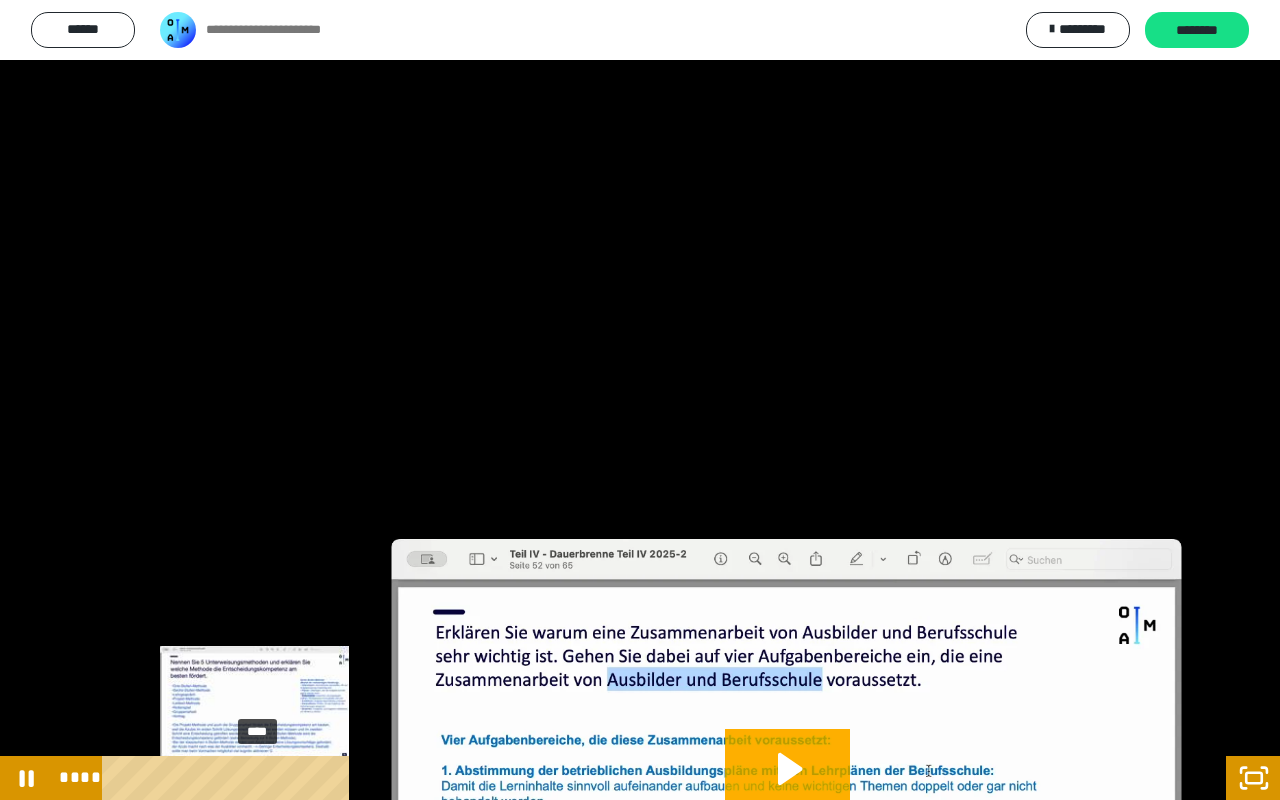 click on "****" at bounding box center (616, 778) 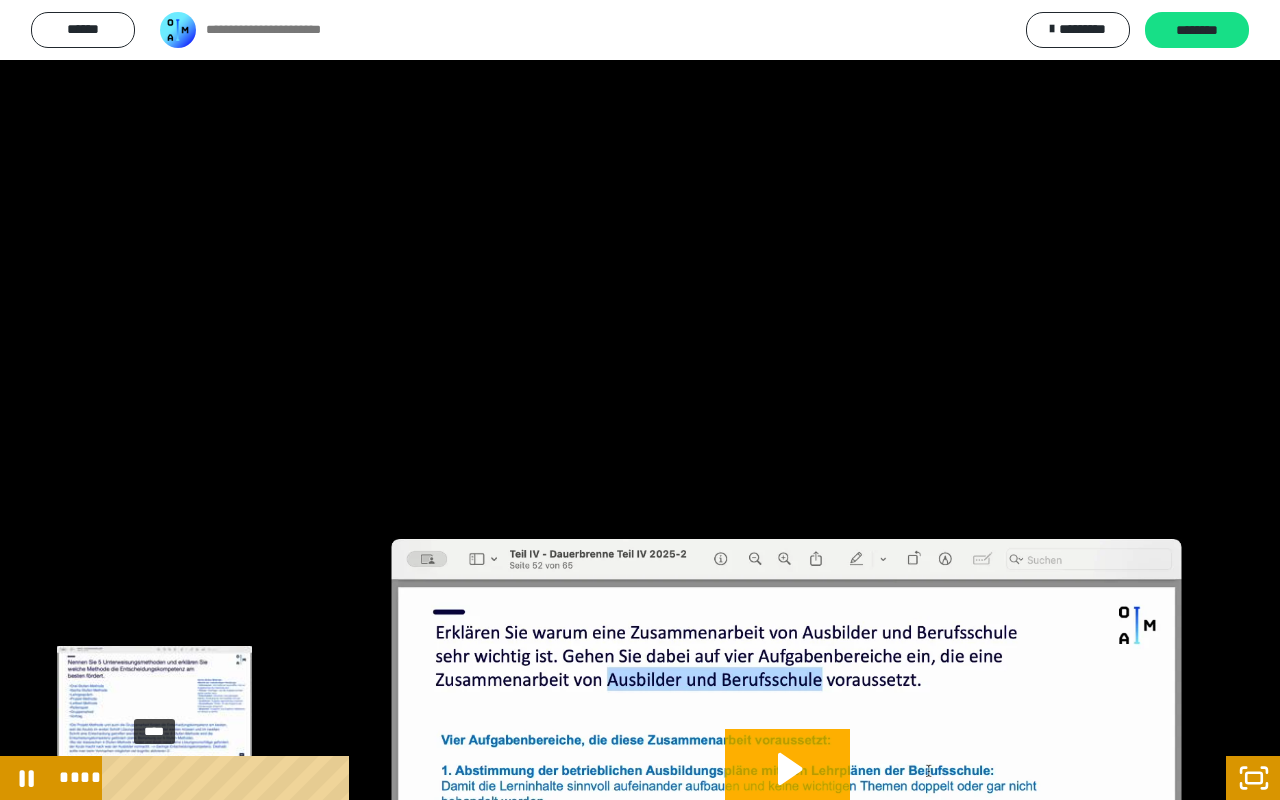 click on "****" at bounding box center (616, 778) 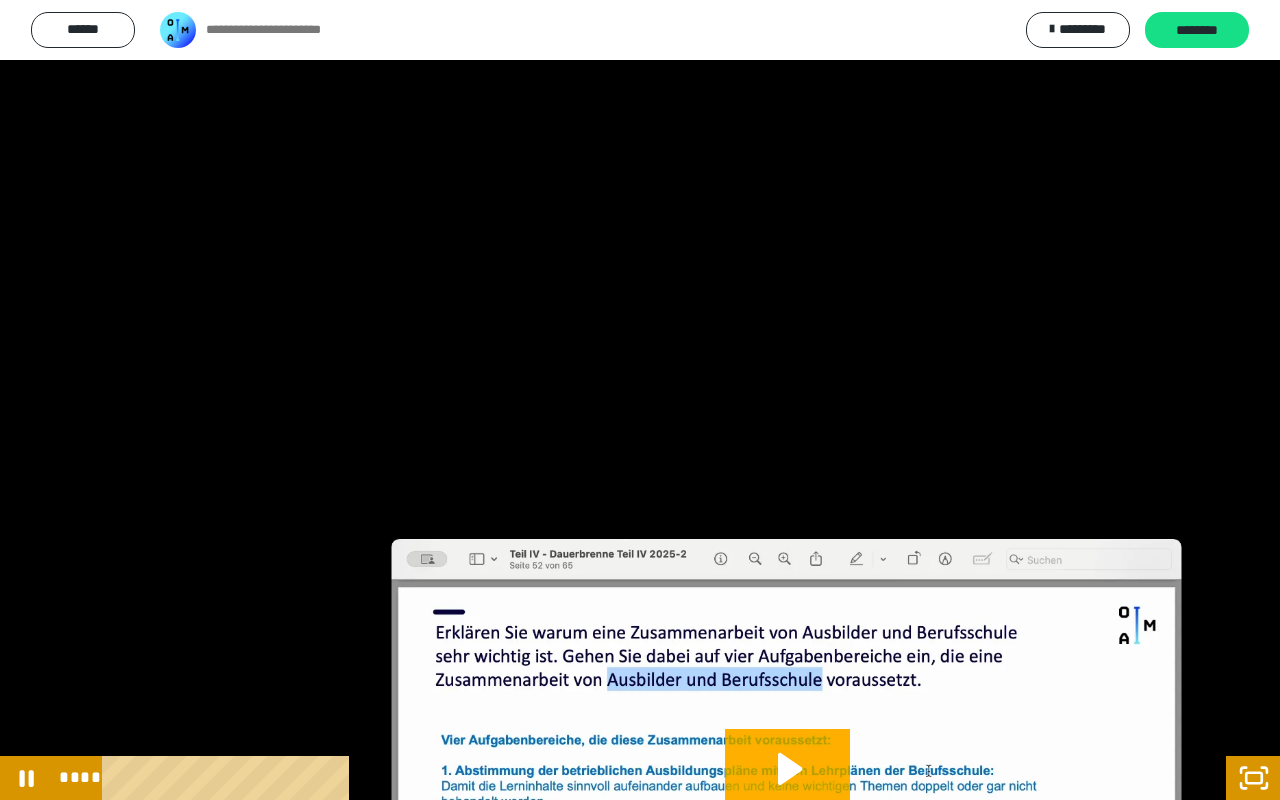 click at bounding box center [640, 400] 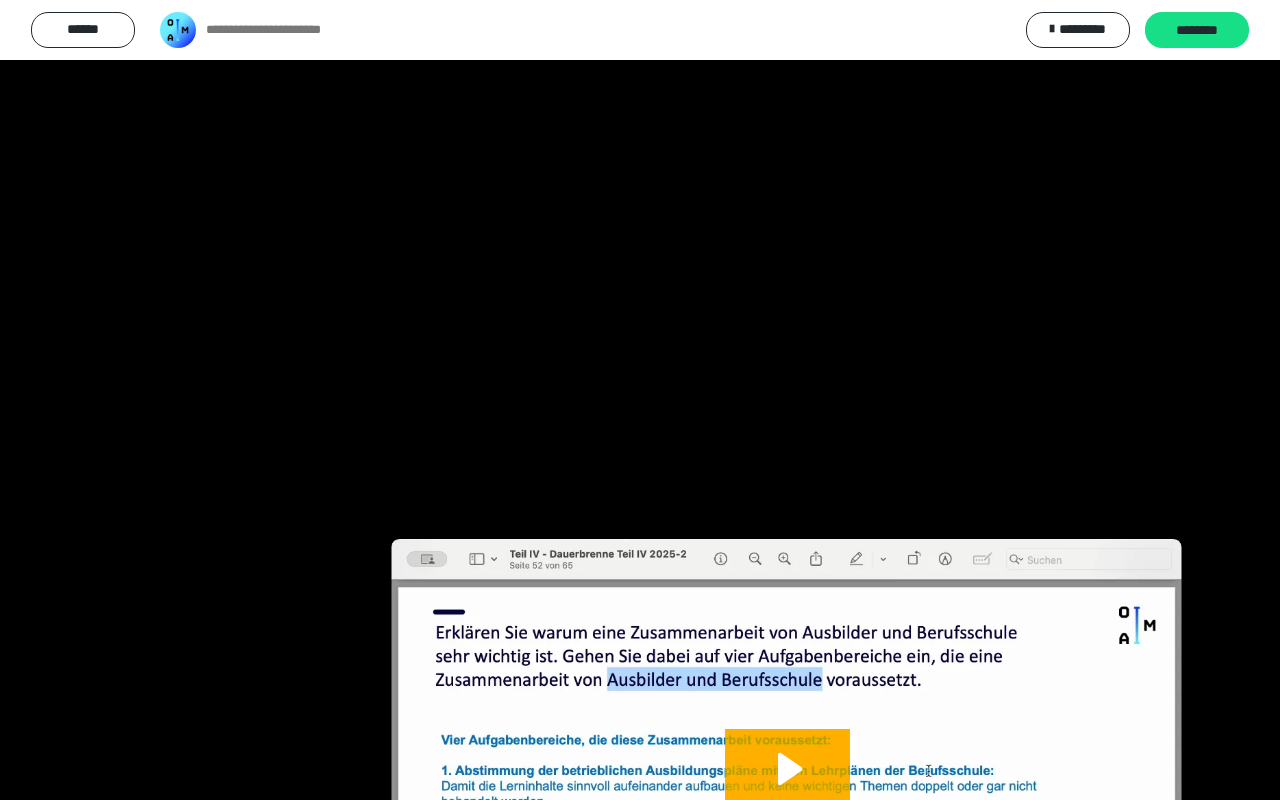 type 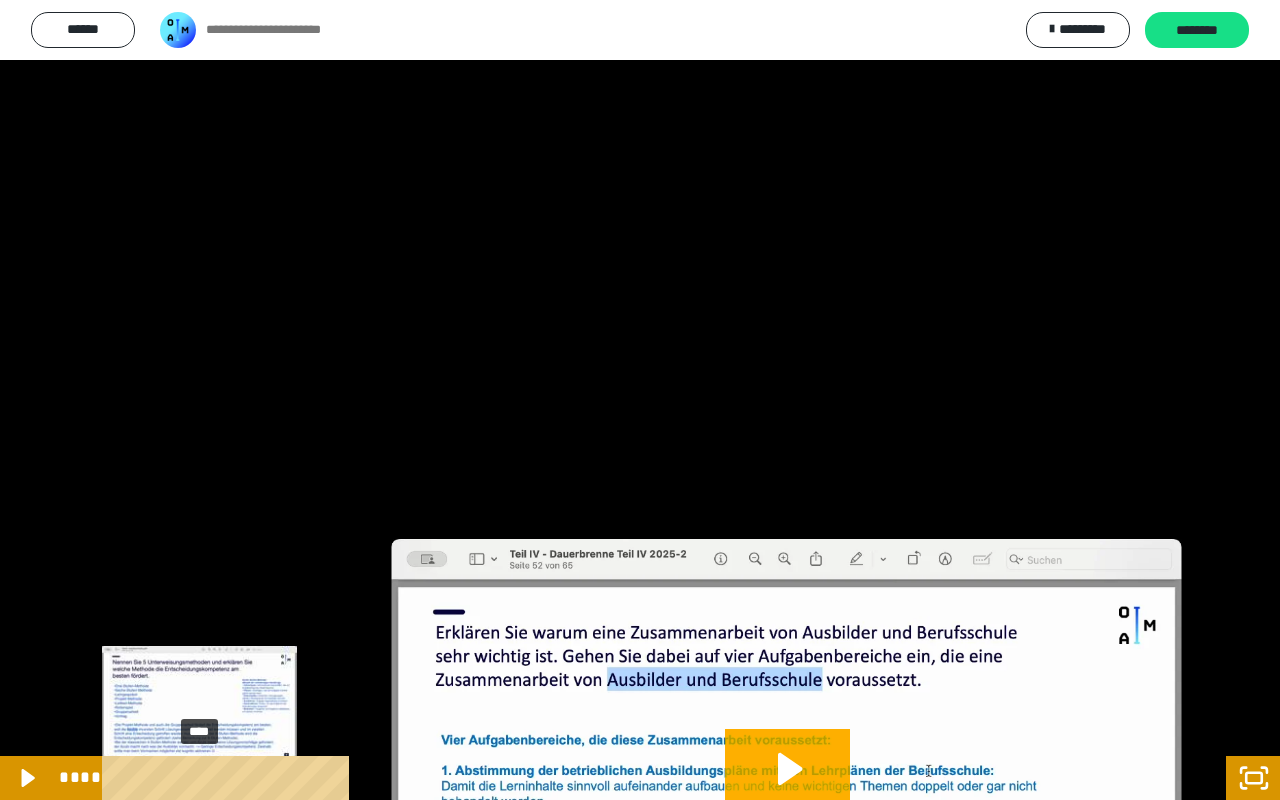 click on "****" at bounding box center (616, 778) 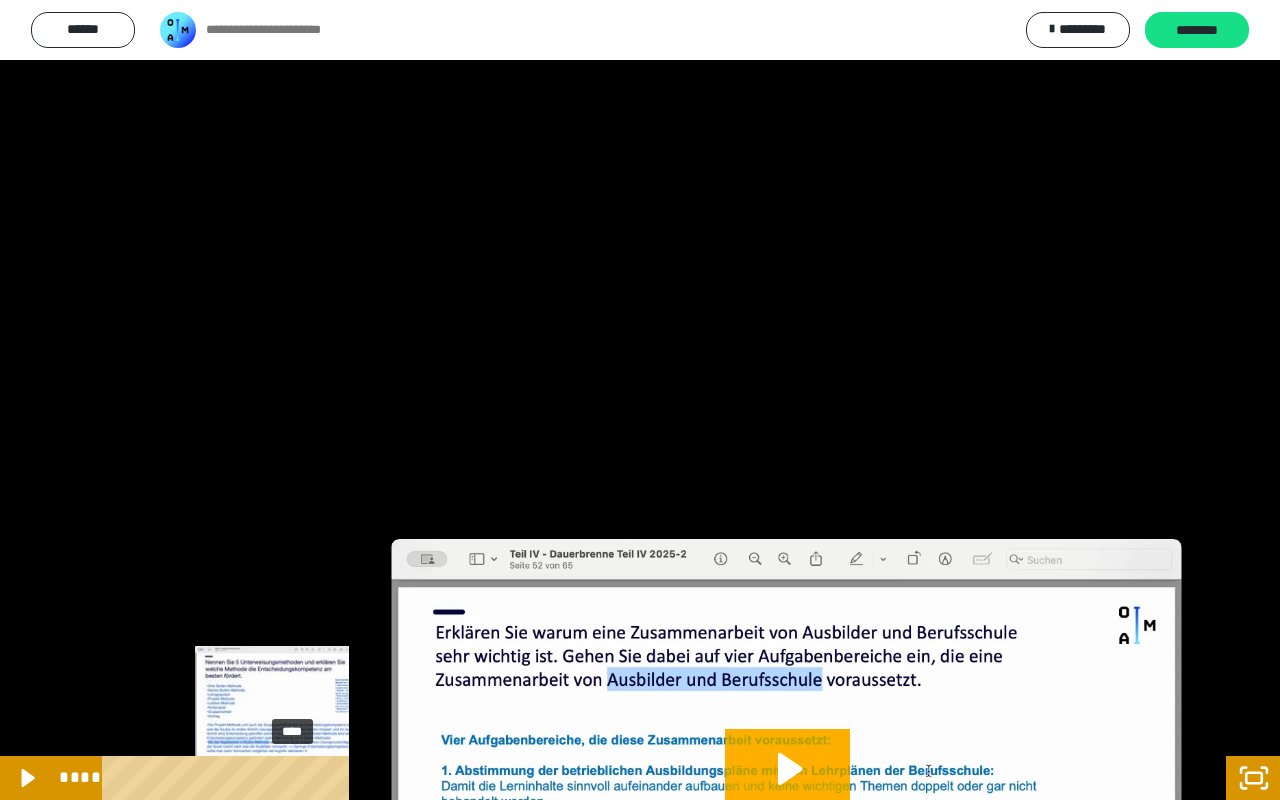 click on "****" at bounding box center (616, 778) 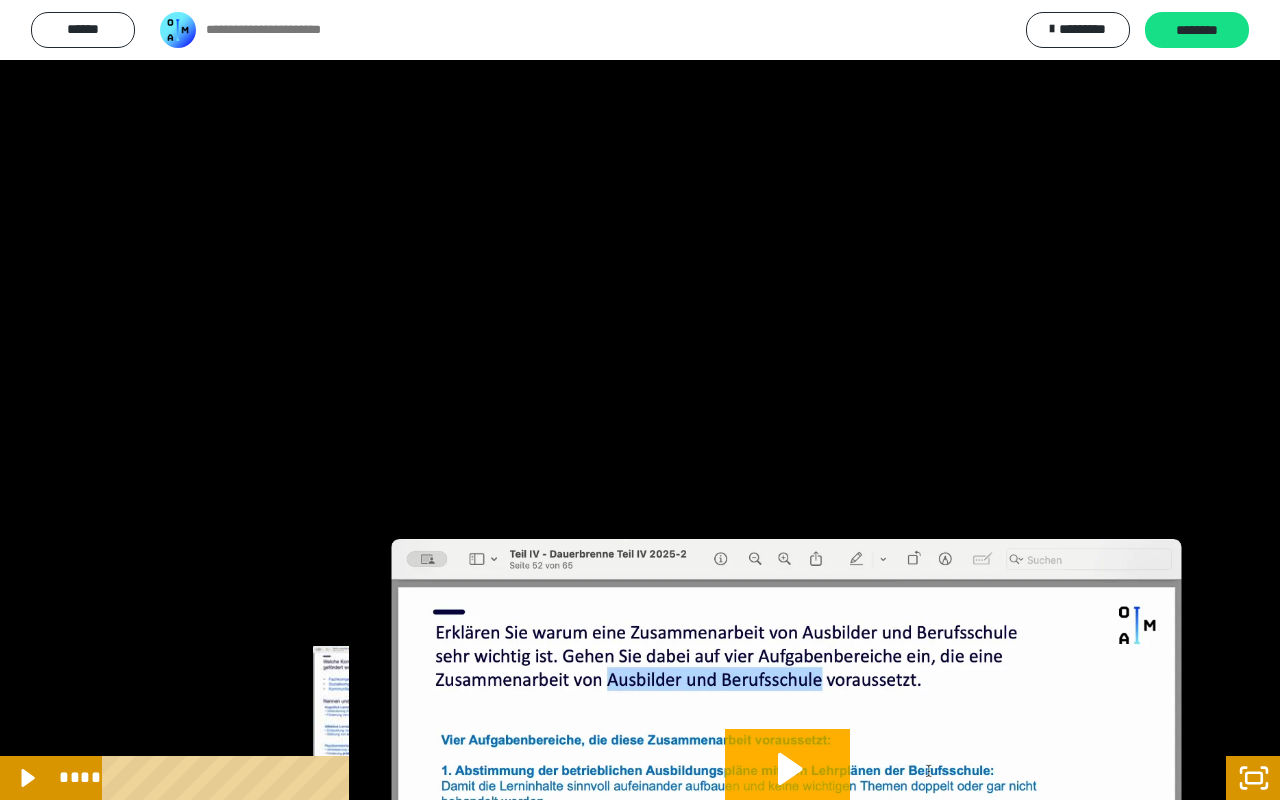 click on "****" at bounding box center [616, 778] 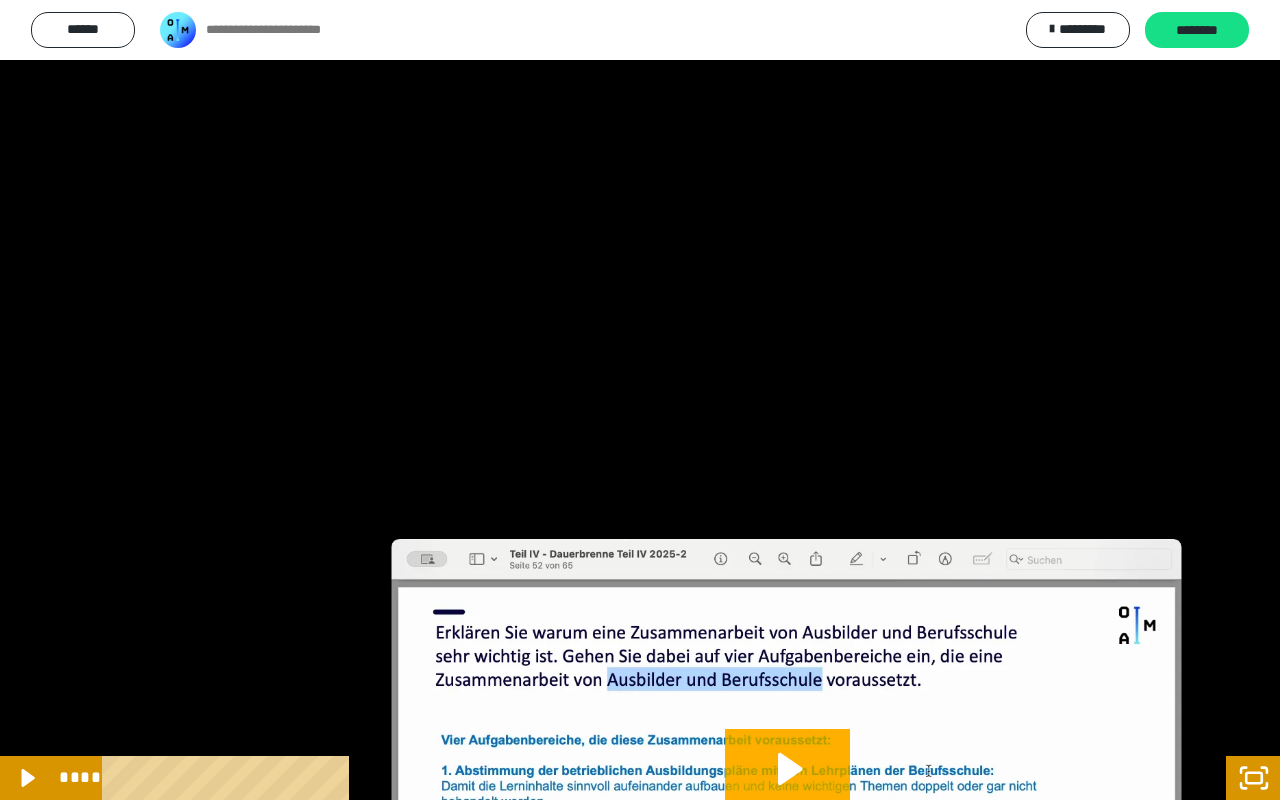 drag, startPoint x: 834, startPoint y: 418, endPoint x: 747, endPoint y: 463, distance: 97.94897 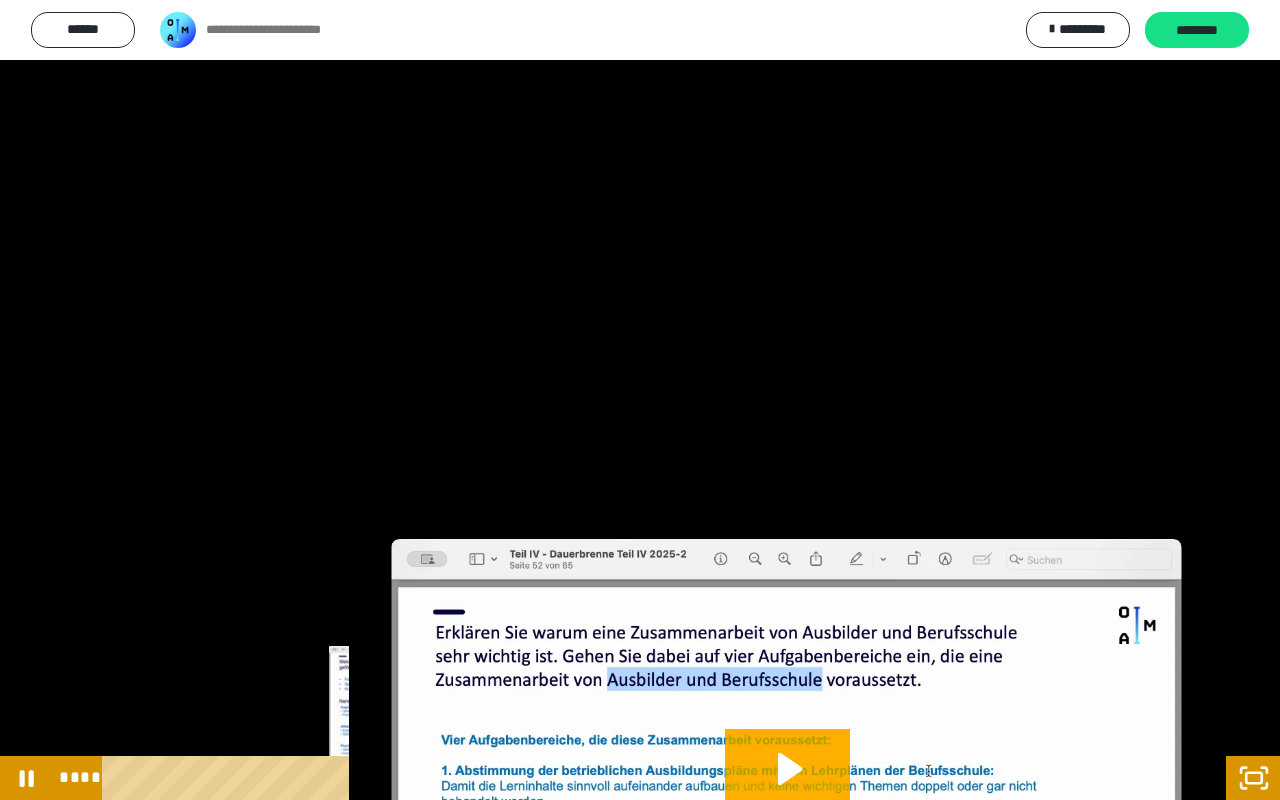 click on "****" at bounding box center [616, 778] 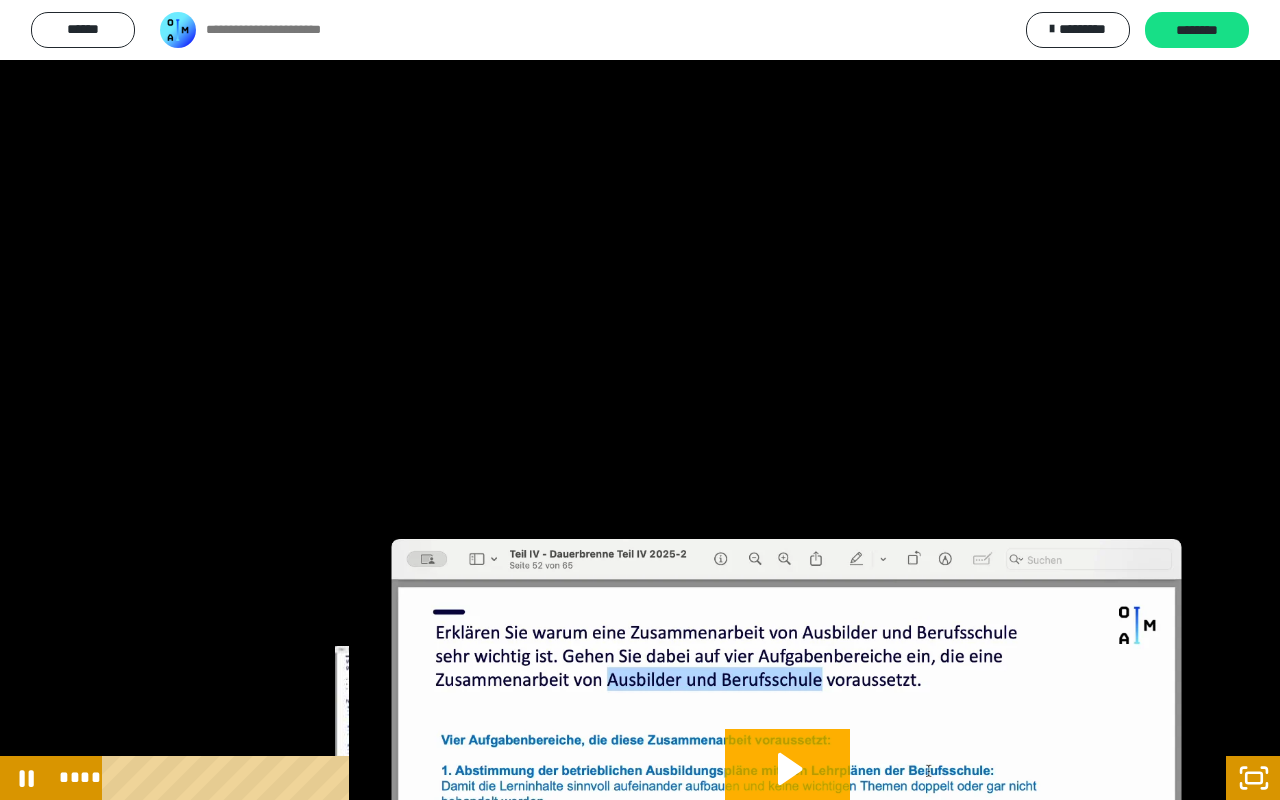 click at bounding box center [432, 778] 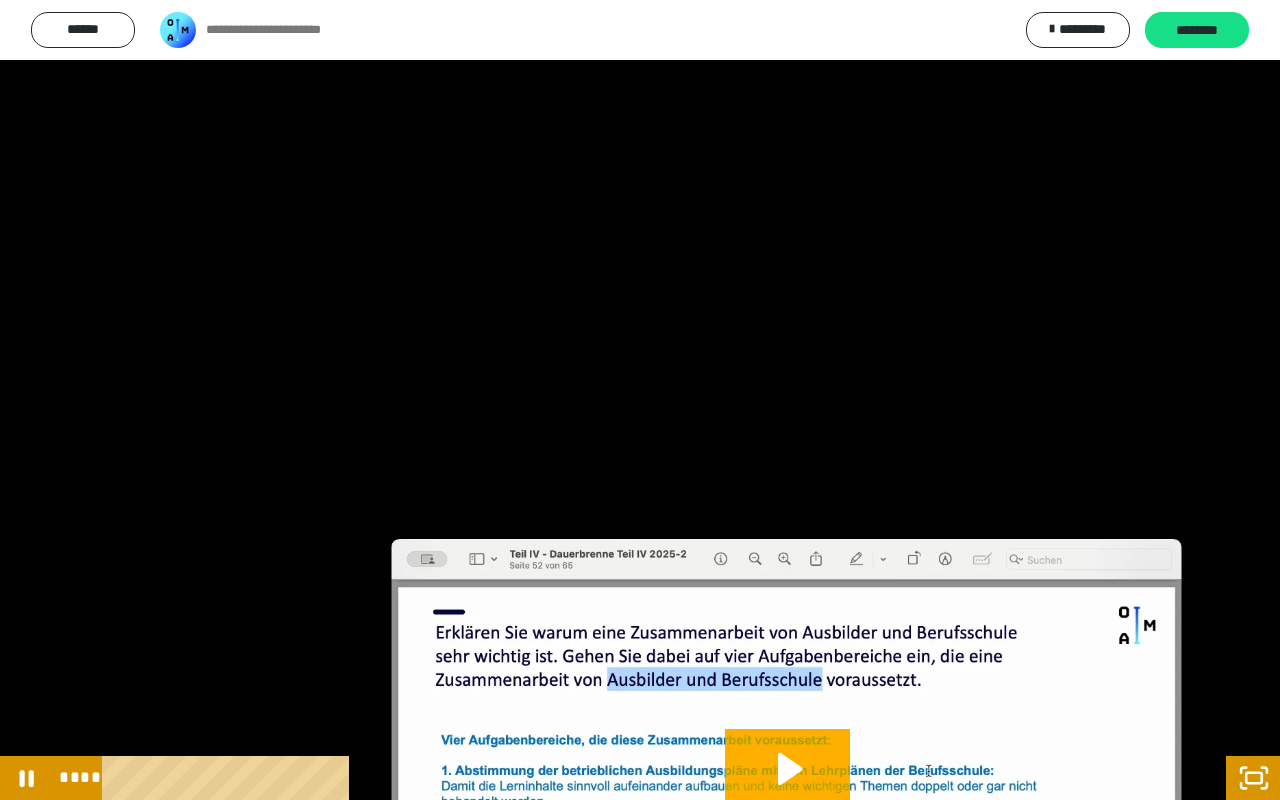 click at bounding box center (640, 400) 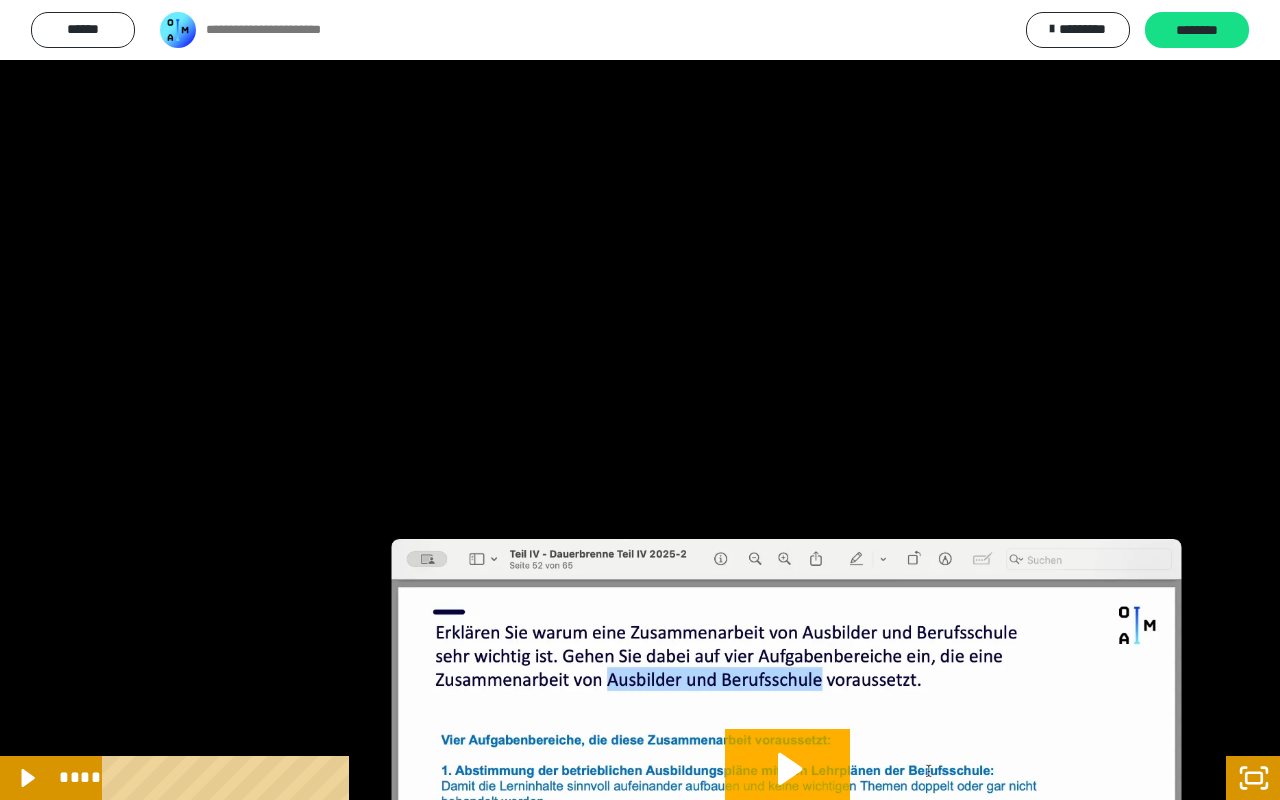 click at bounding box center [640, 400] 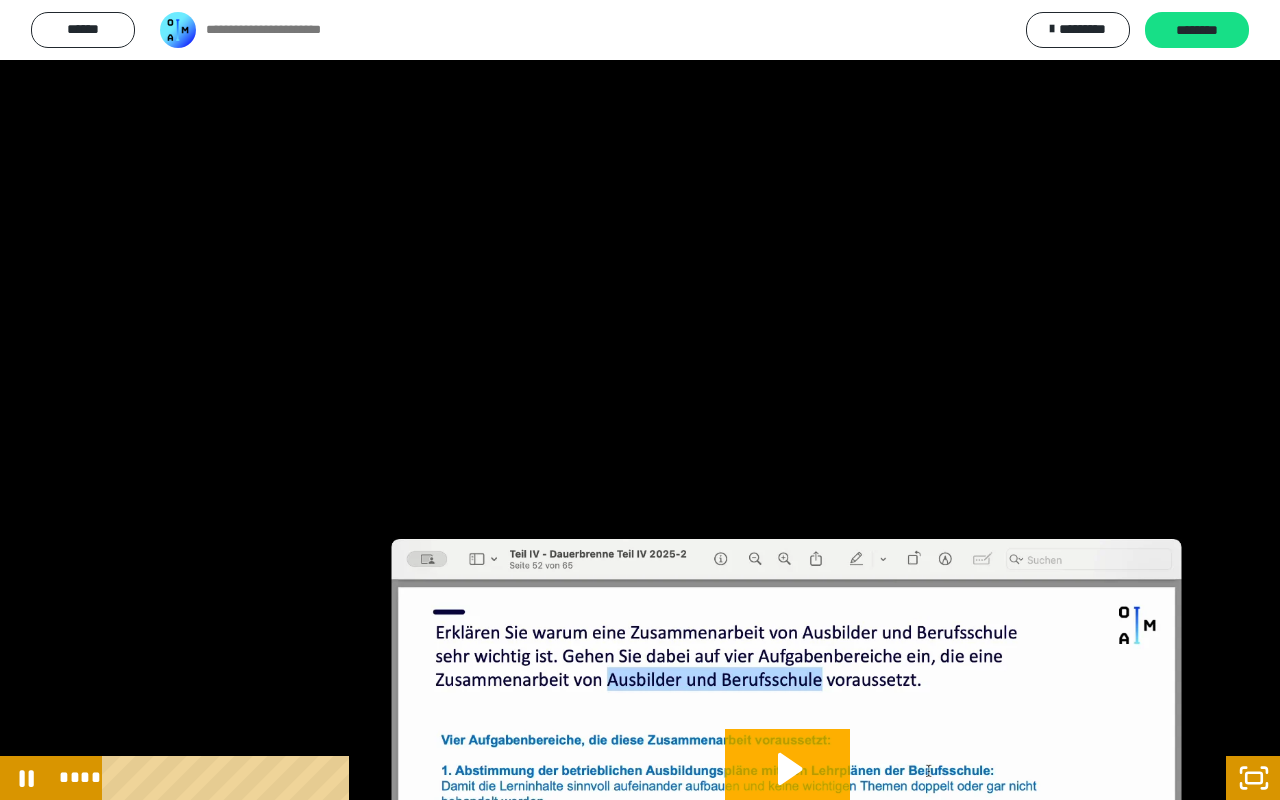 click at bounding box center [640, 400] 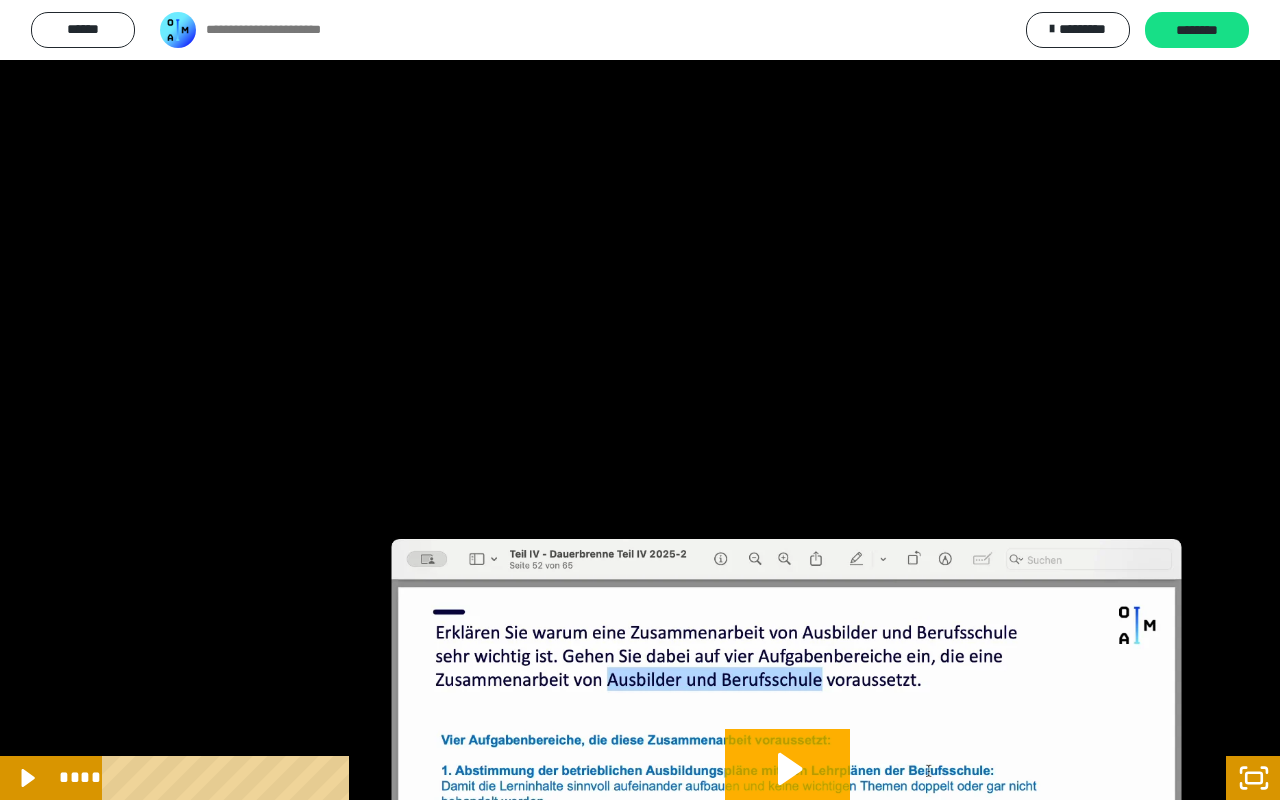 click at bounding box center (640, 400) 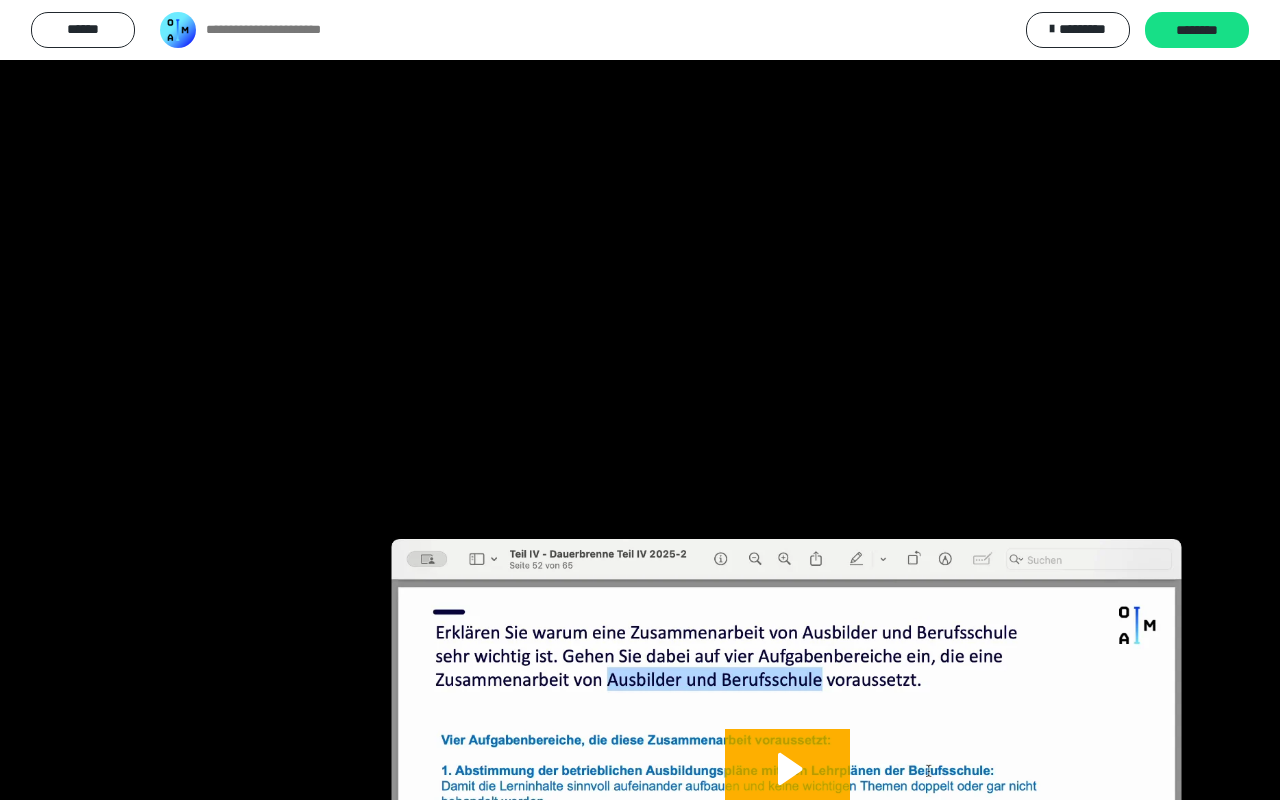 click at bounding box center [640, 400] 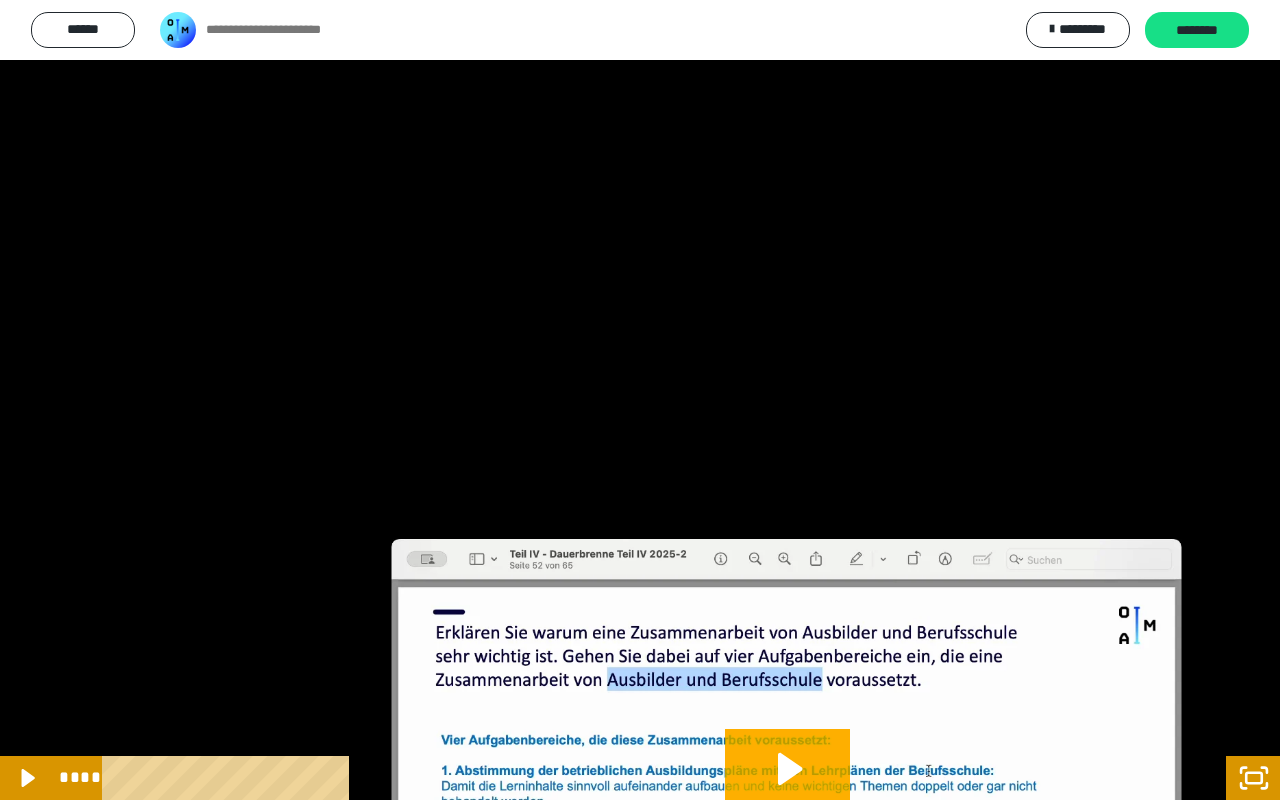 click at bounding box center [640, 400] 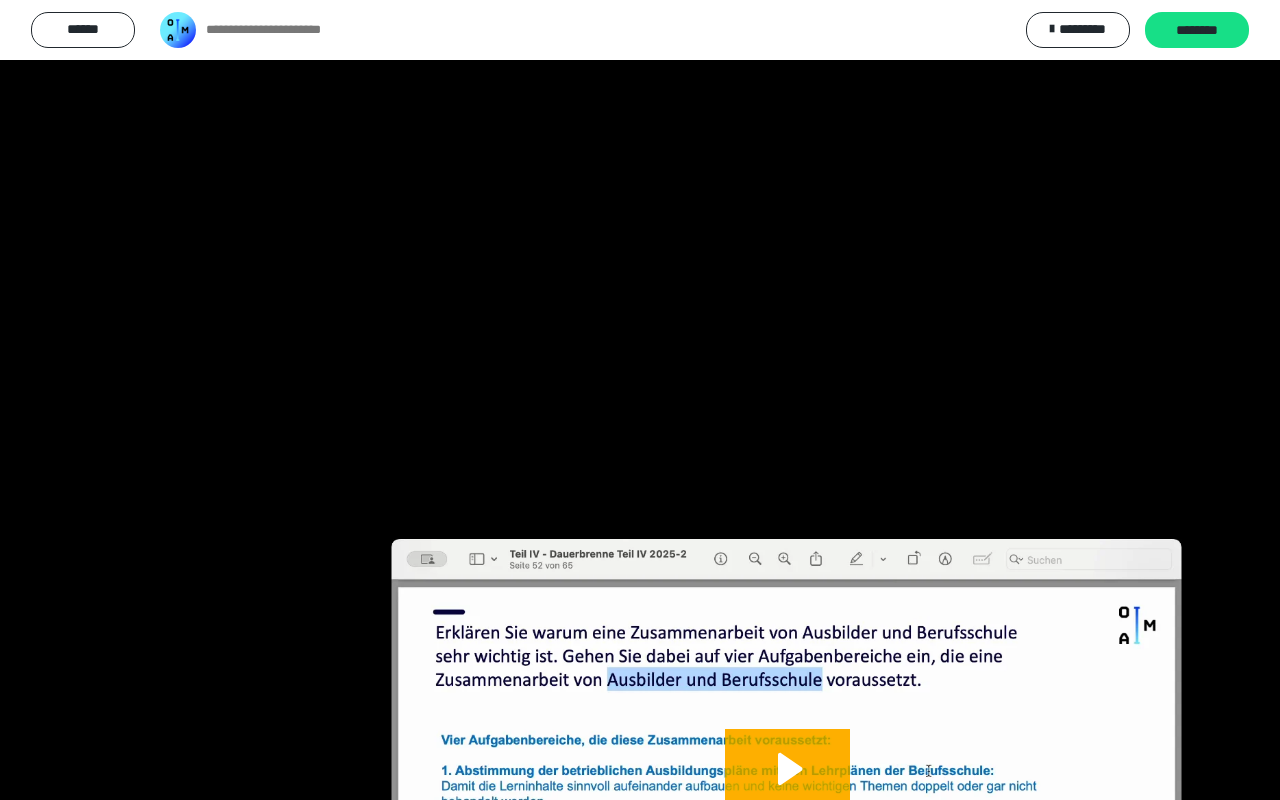 click at bounding box center [640, 400] 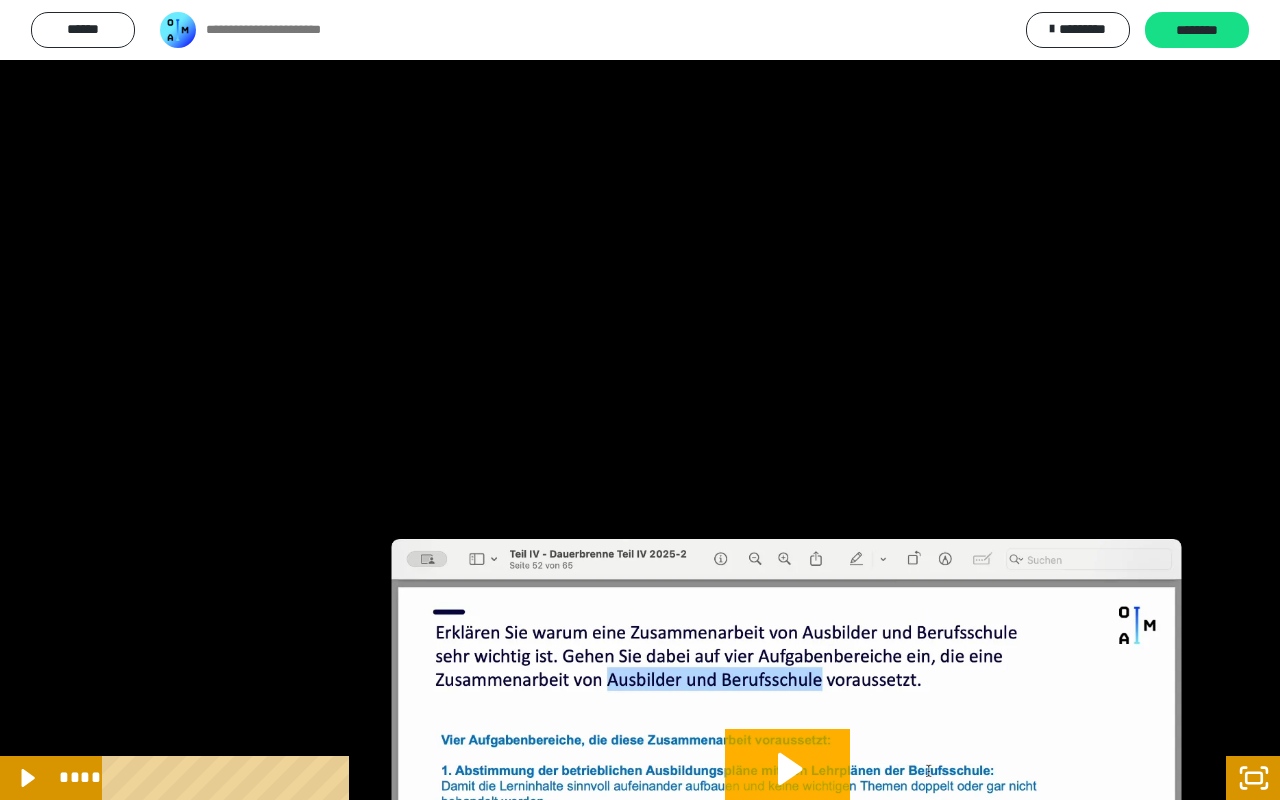 click at bounding box center (640, 400) 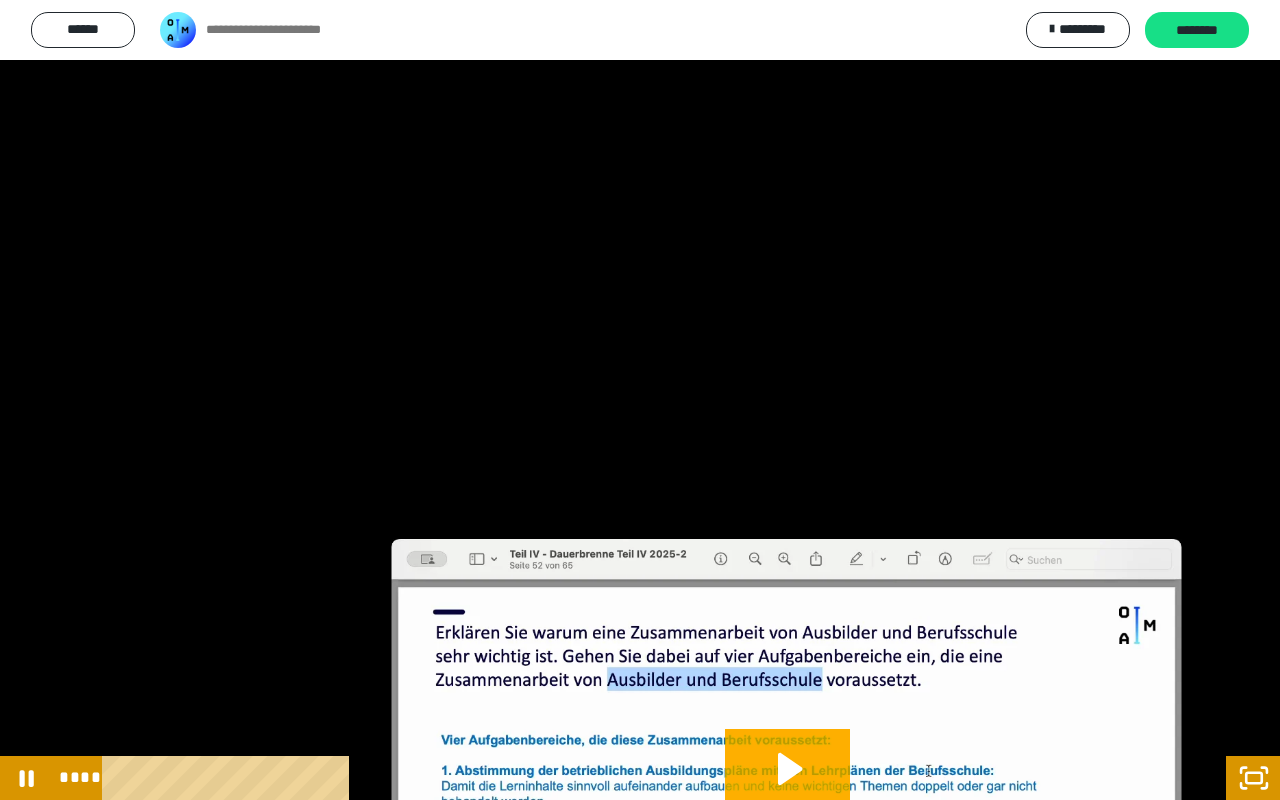 click at bounding box center (640, 400) 